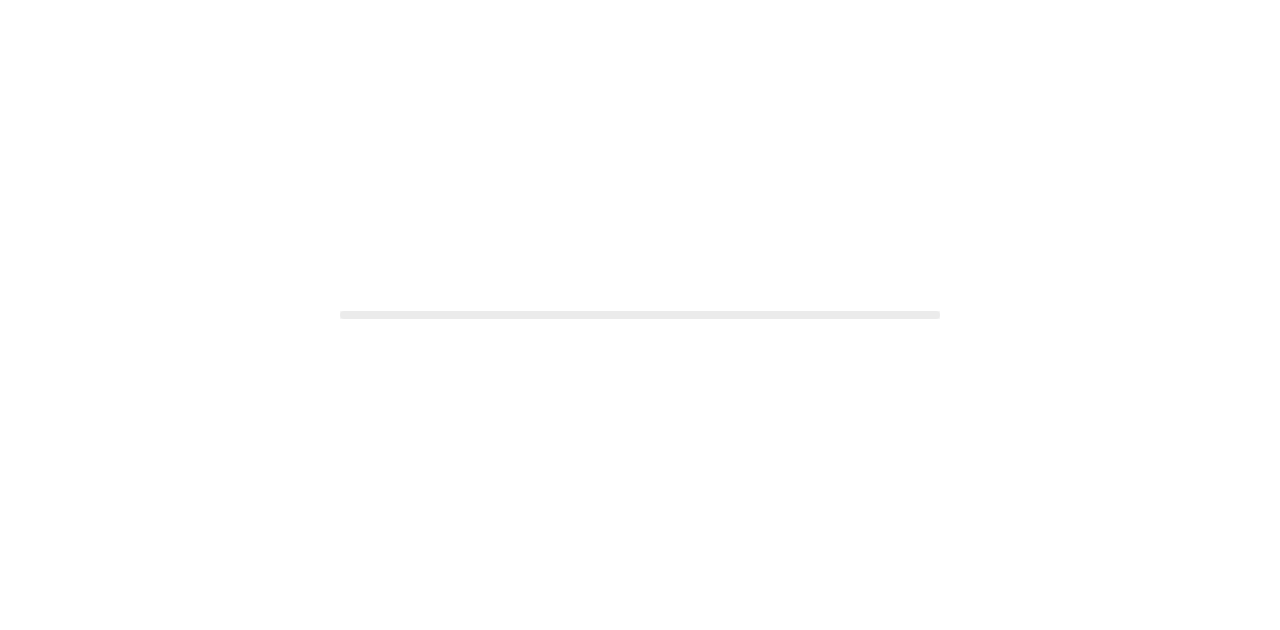 scroll, scrollTop: 0, scrollLeft: 0, axis: both 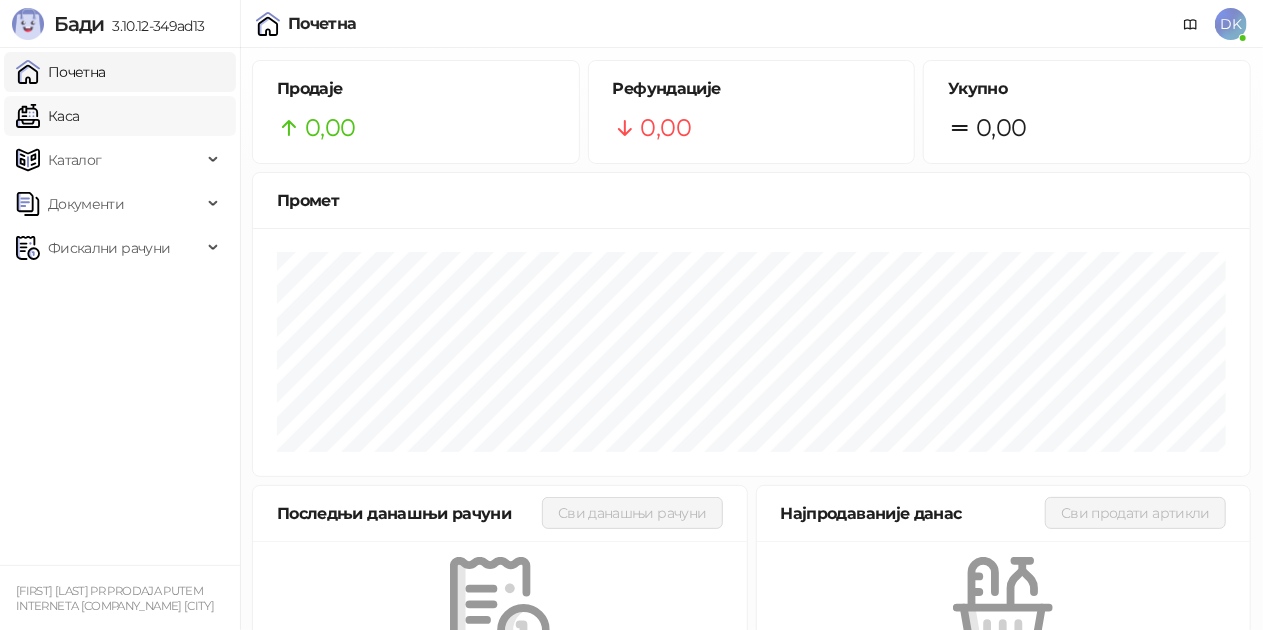 click on "Каса" at bounding box center (47, 116) 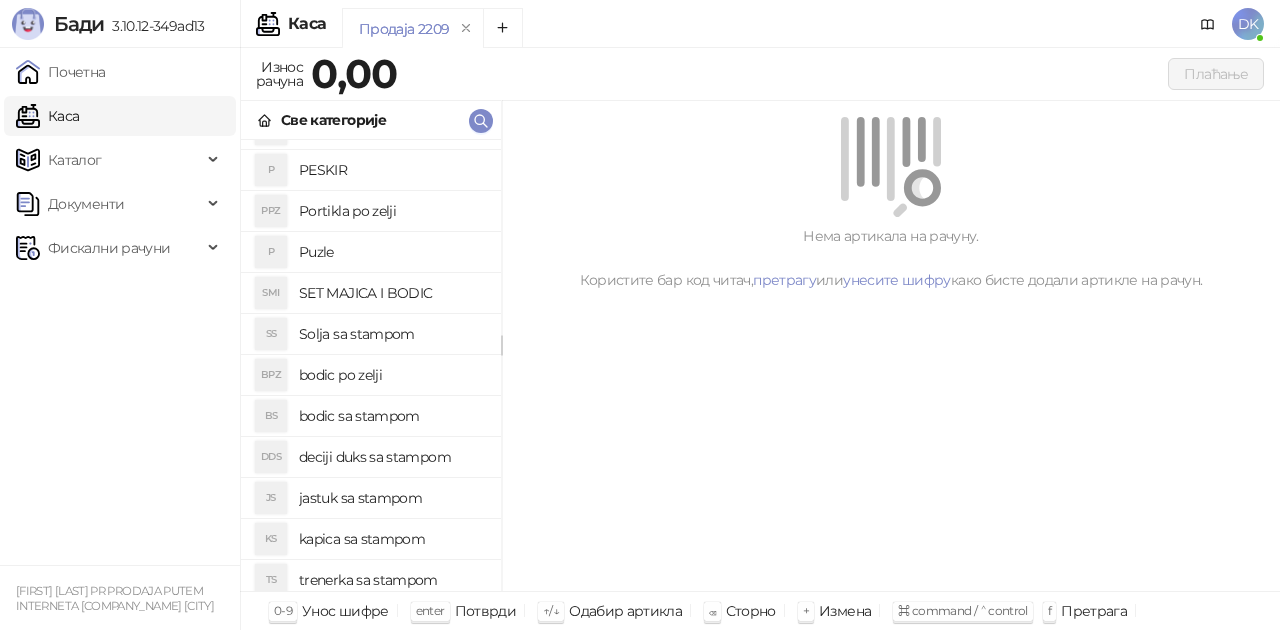 scroll, scrollTop: 300, scrollLeft: 0, axis: vertical 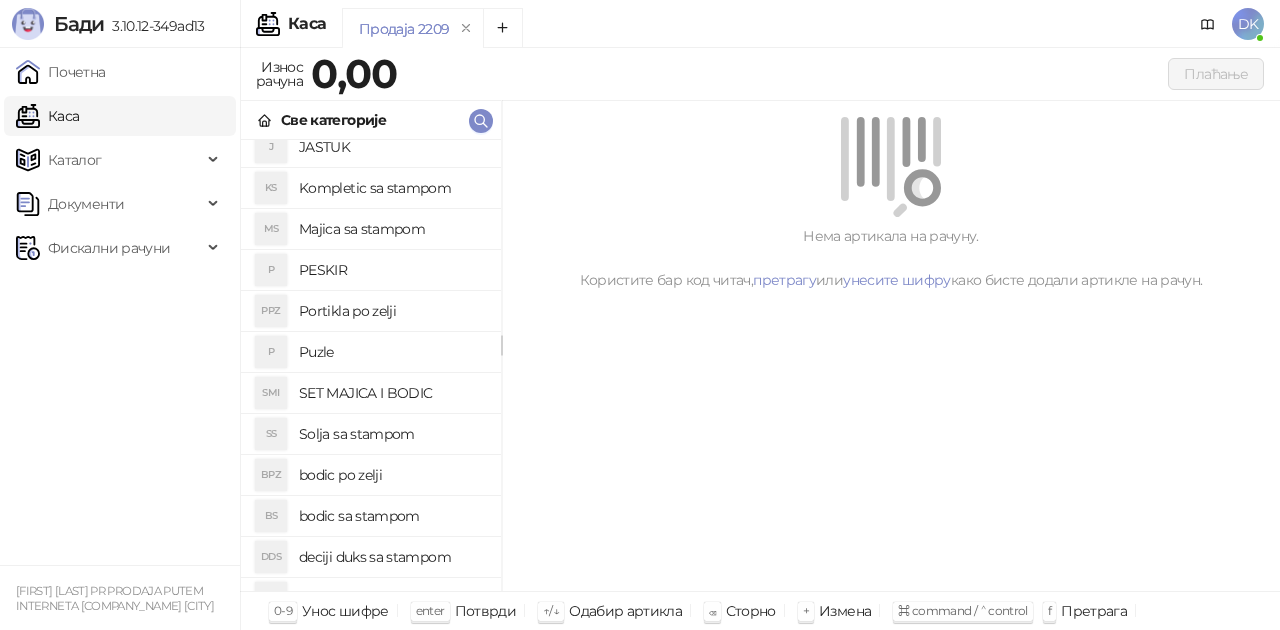 click on "Majica sa stampom" at bounding box center [392, 229] 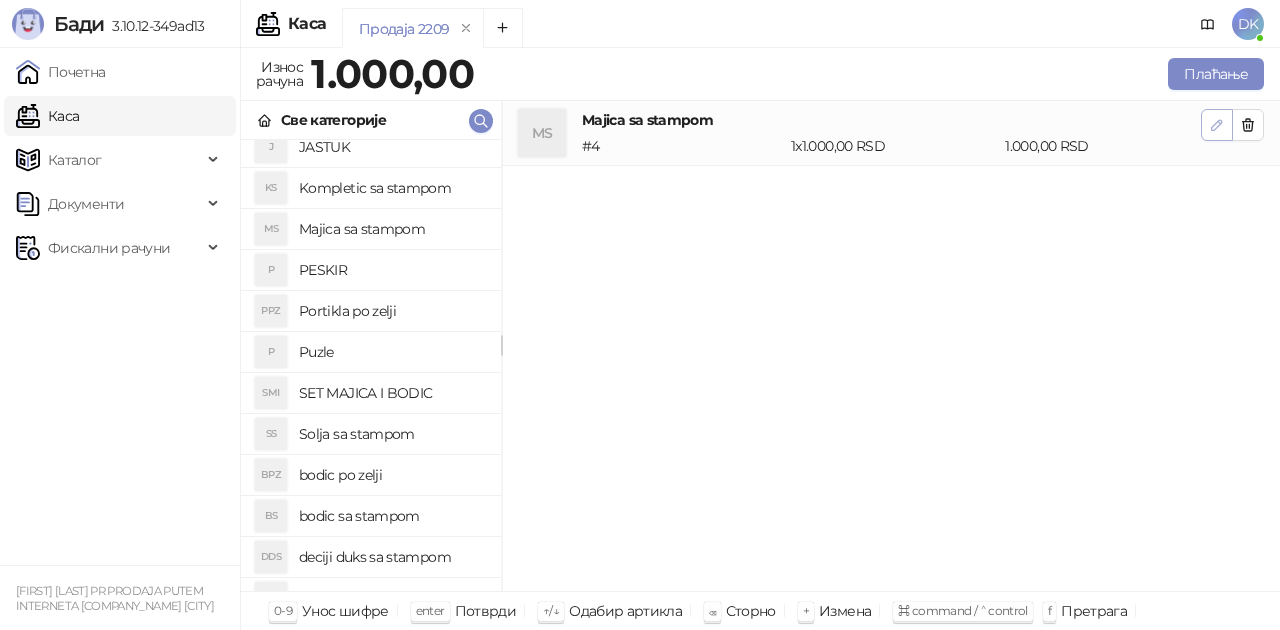 click 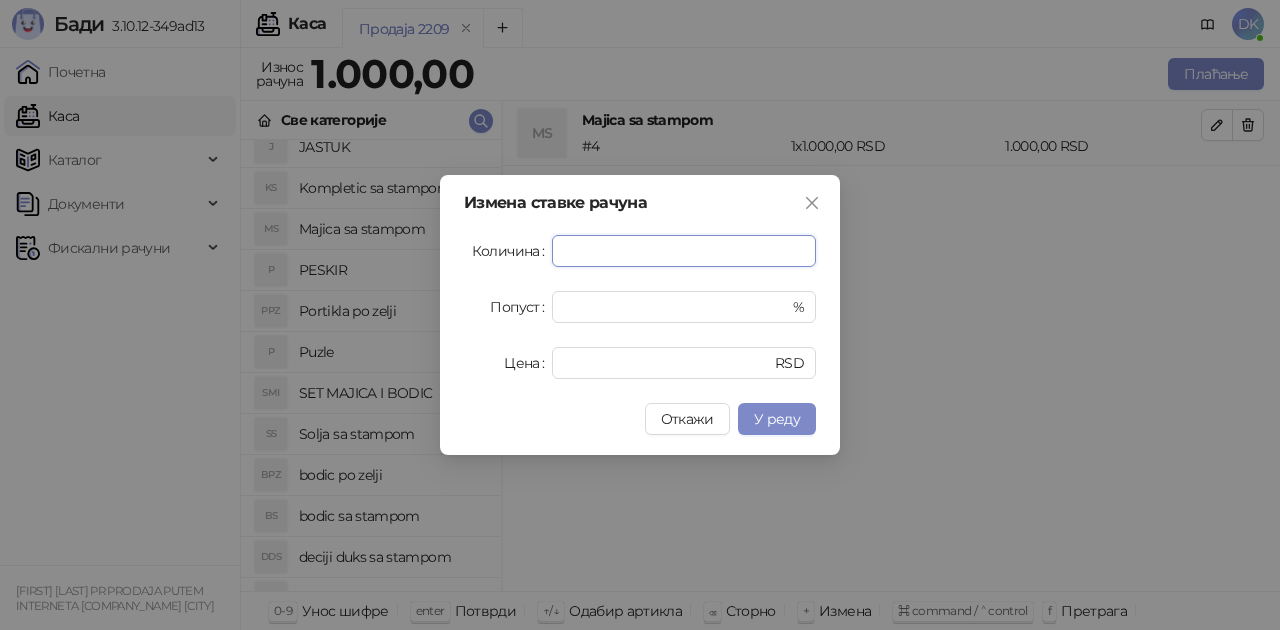type on "*" 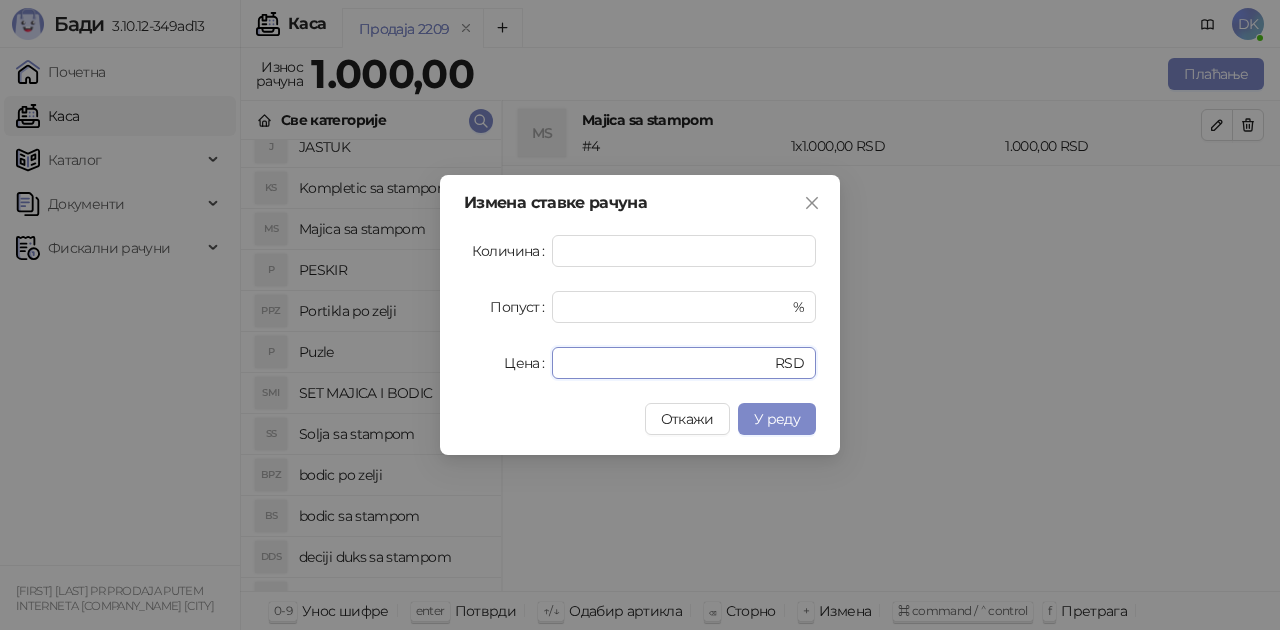 type on "***" 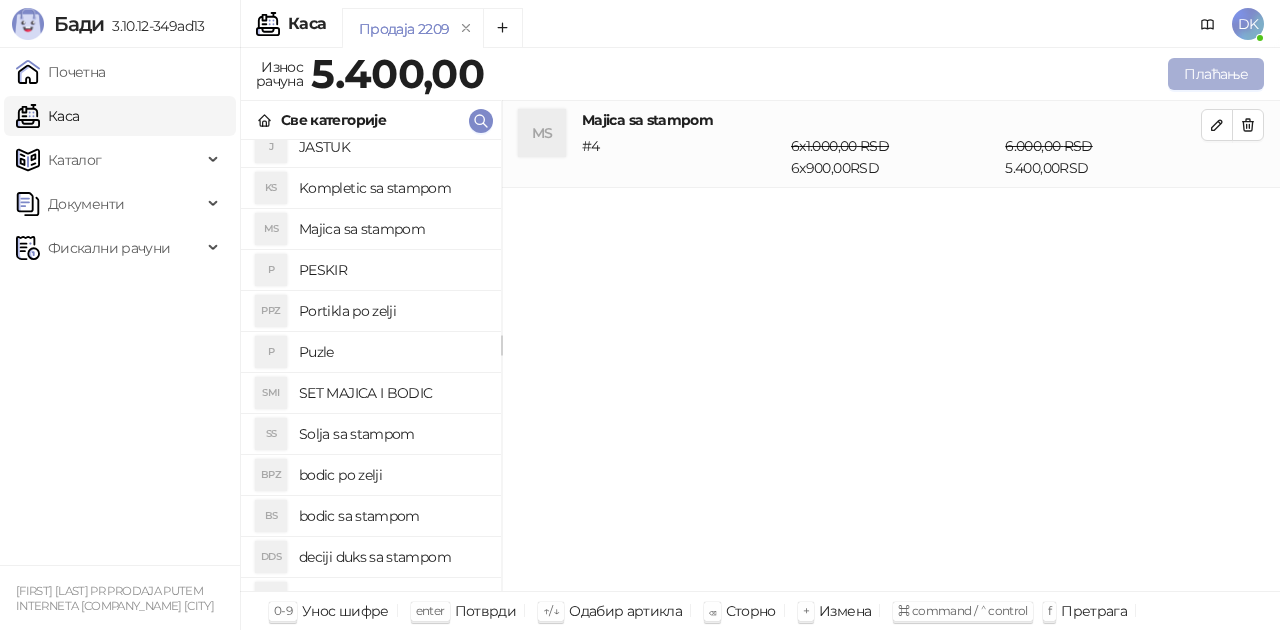 click on "Плаћање" at bounding box center [1216, 74] 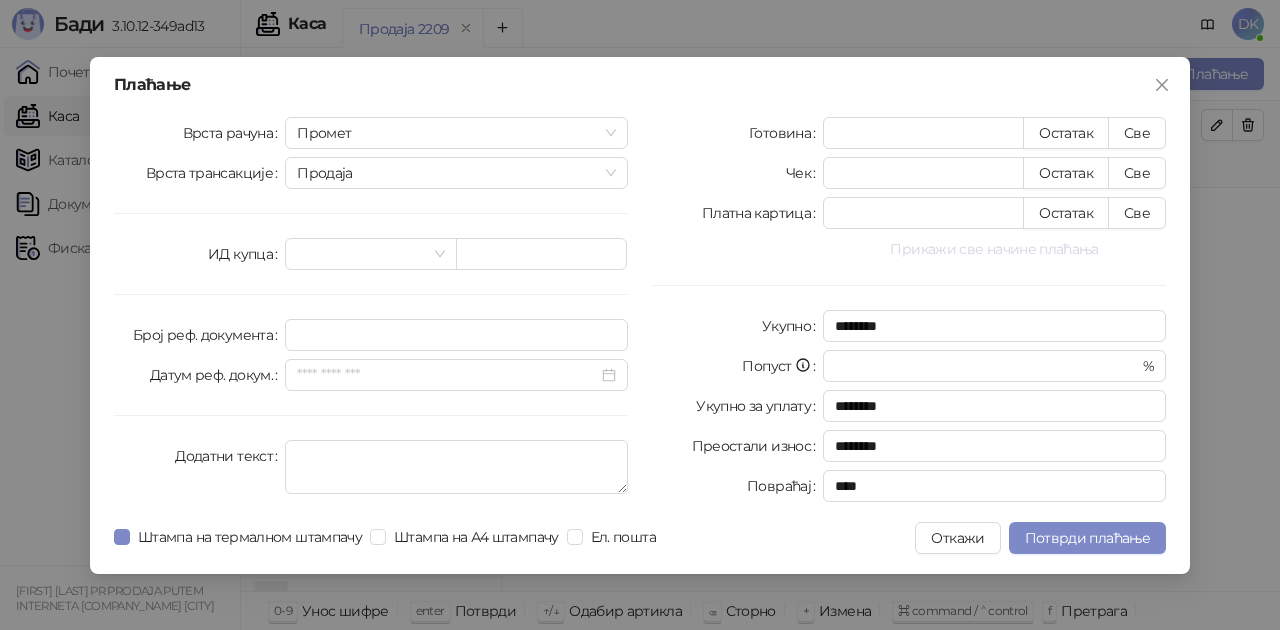click on "Прикажи све начине плаћања" at bounding box center [994, 249] 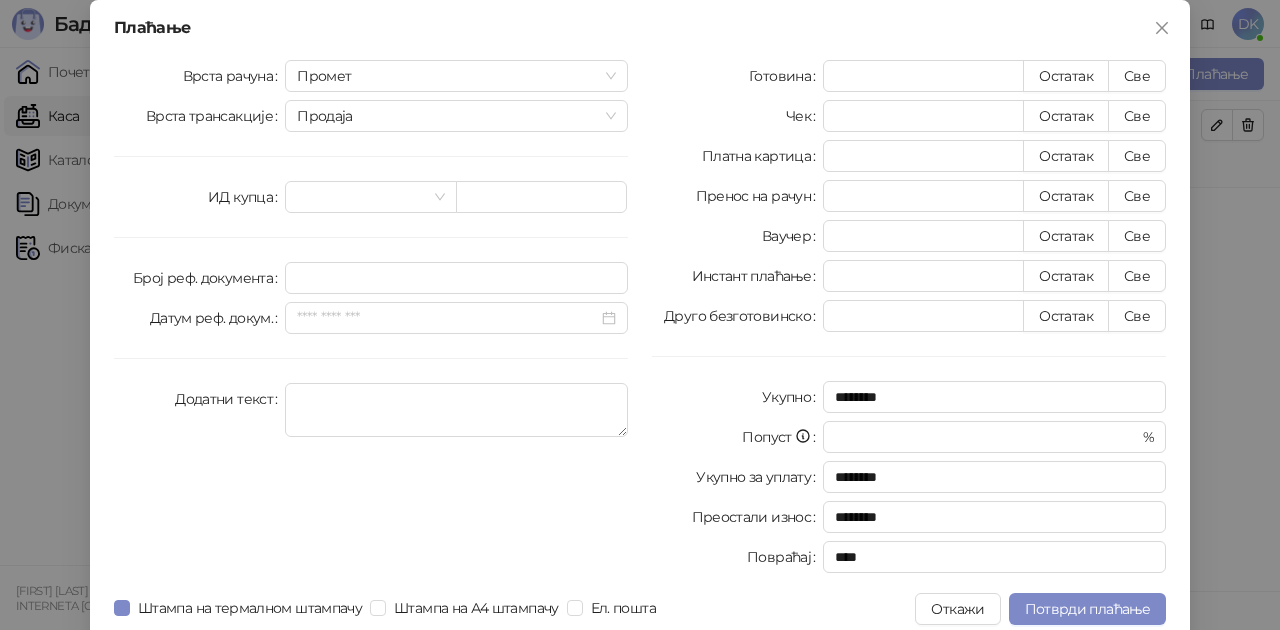 drag, startPoint x: 1120, startPoint y: 312, endPoint x: 1107, endPoint y: 361, distance: 50.695168 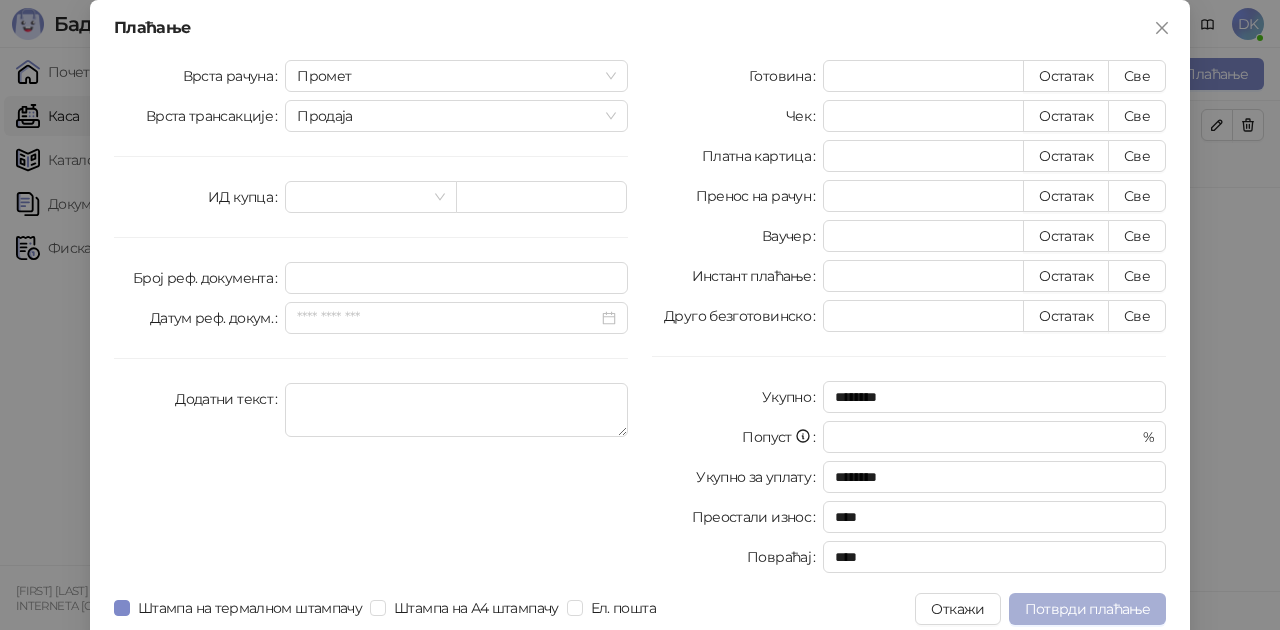 click on "Потврди плаћање" at bounding box center (1087, 609) 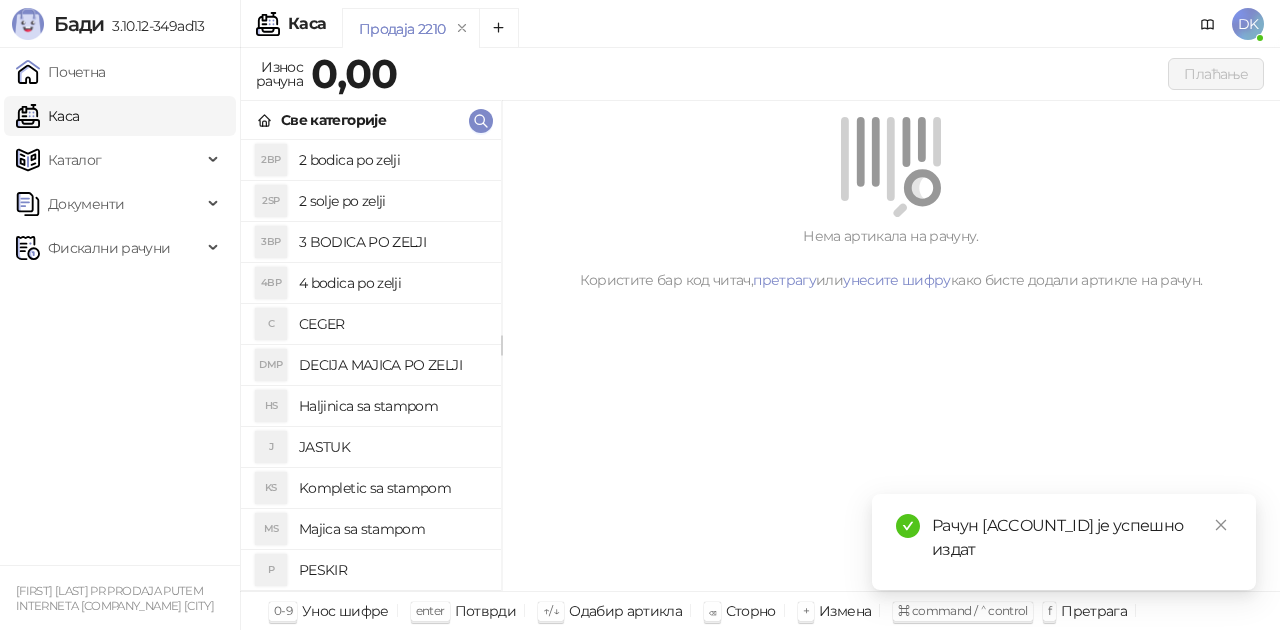 scroll, scrollTop: 100, scrollLeft: 0, axis: vertical 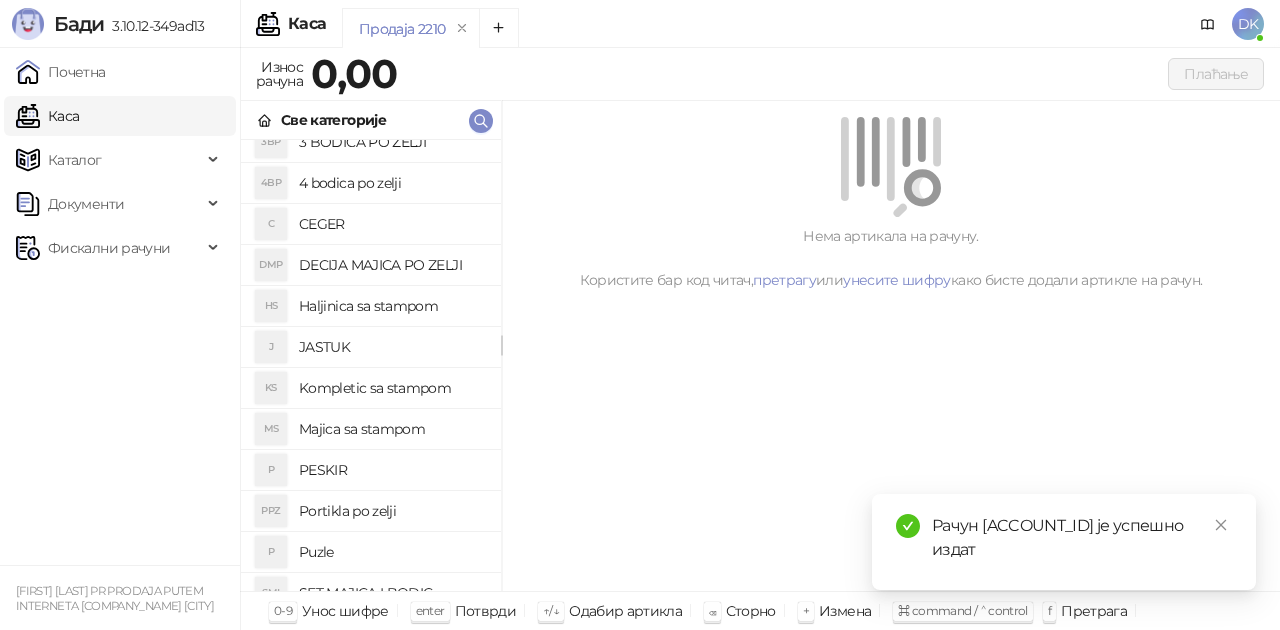 click on "Majica sa stampom" at bounding box center [392, 429] 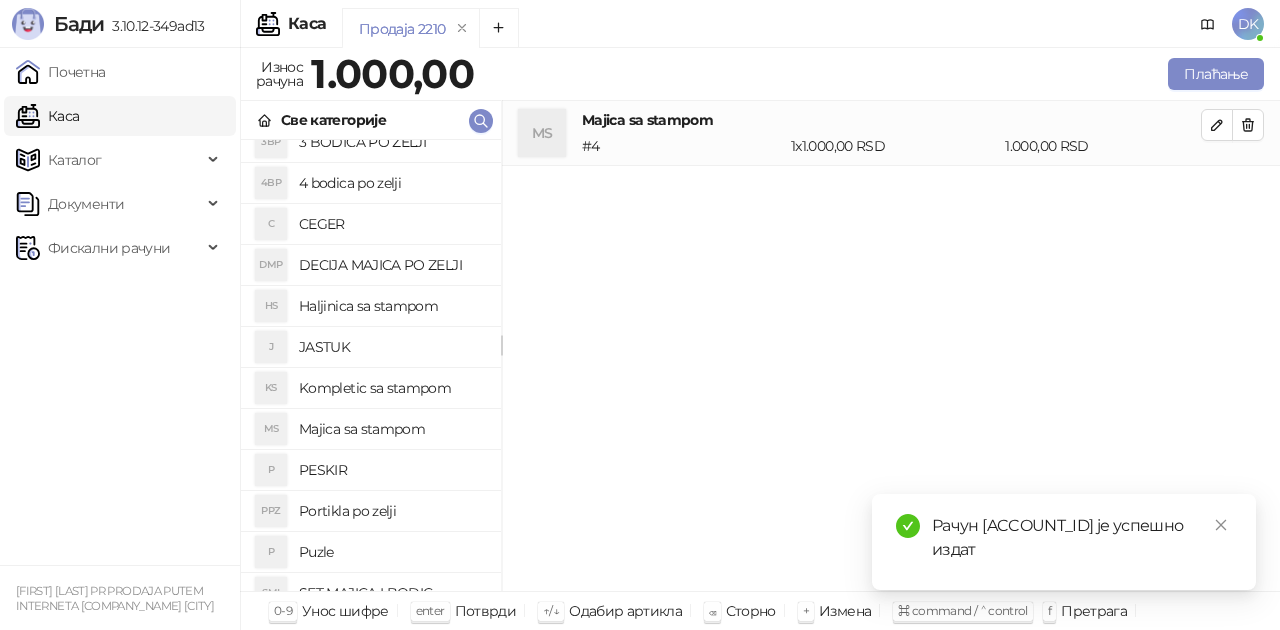 click on "Majica sa stampom" at bounding box center [392, 429] 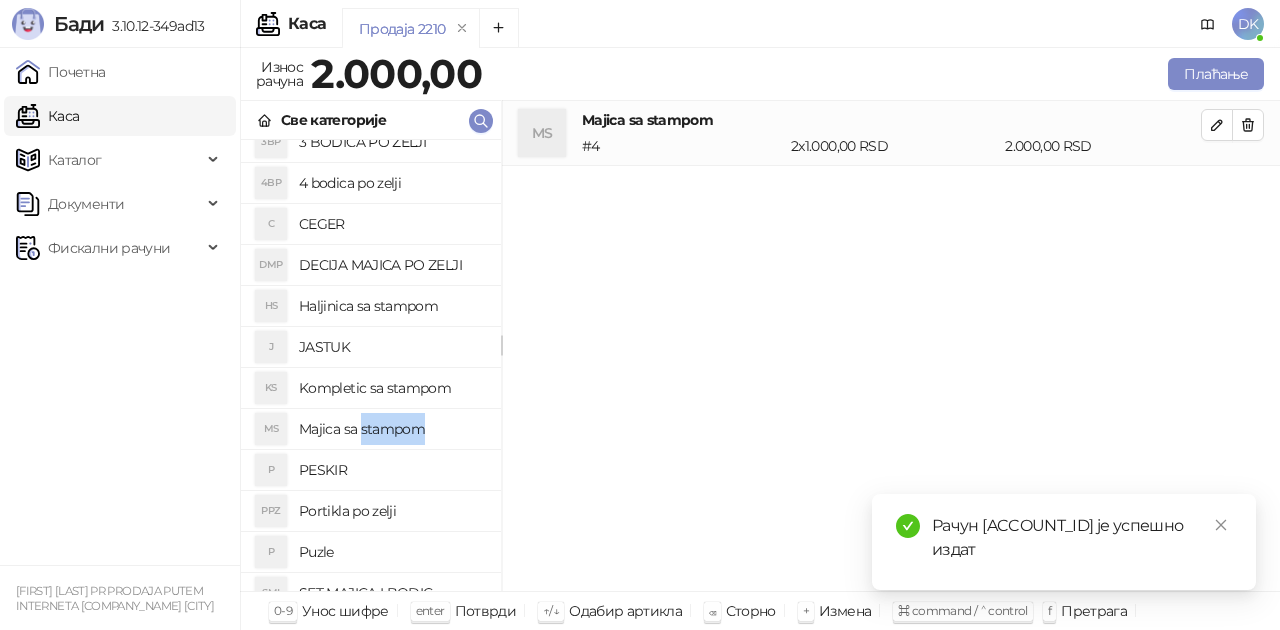 click on "Majica sa stampom" at bounding box center (392, 429) 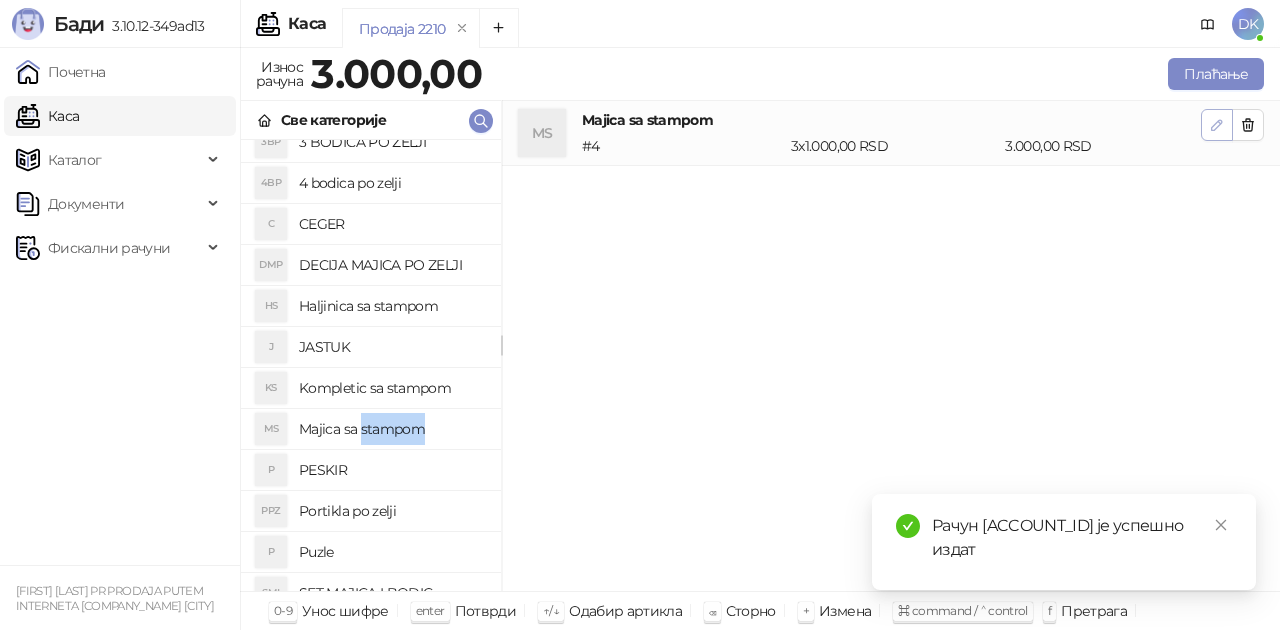 click at bounding box center (1217, 125) 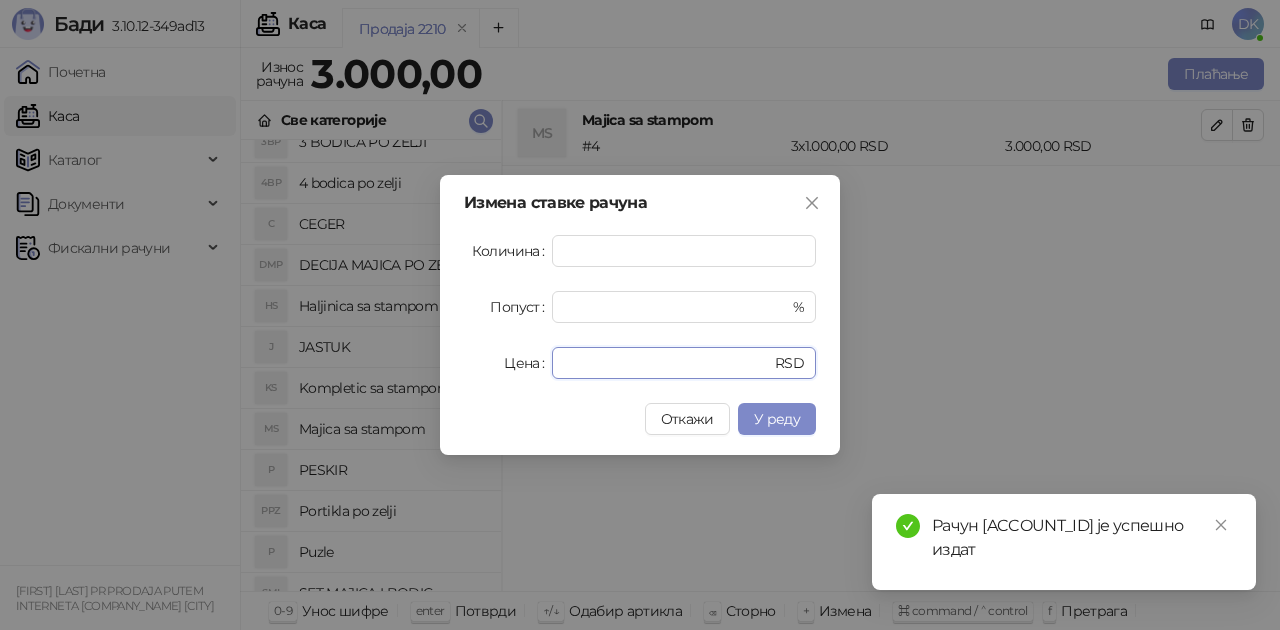 drag, startPoint x: 620, startPoint y: 362, endPoint x: 438, endPoint y: 349, distance: 182.4637 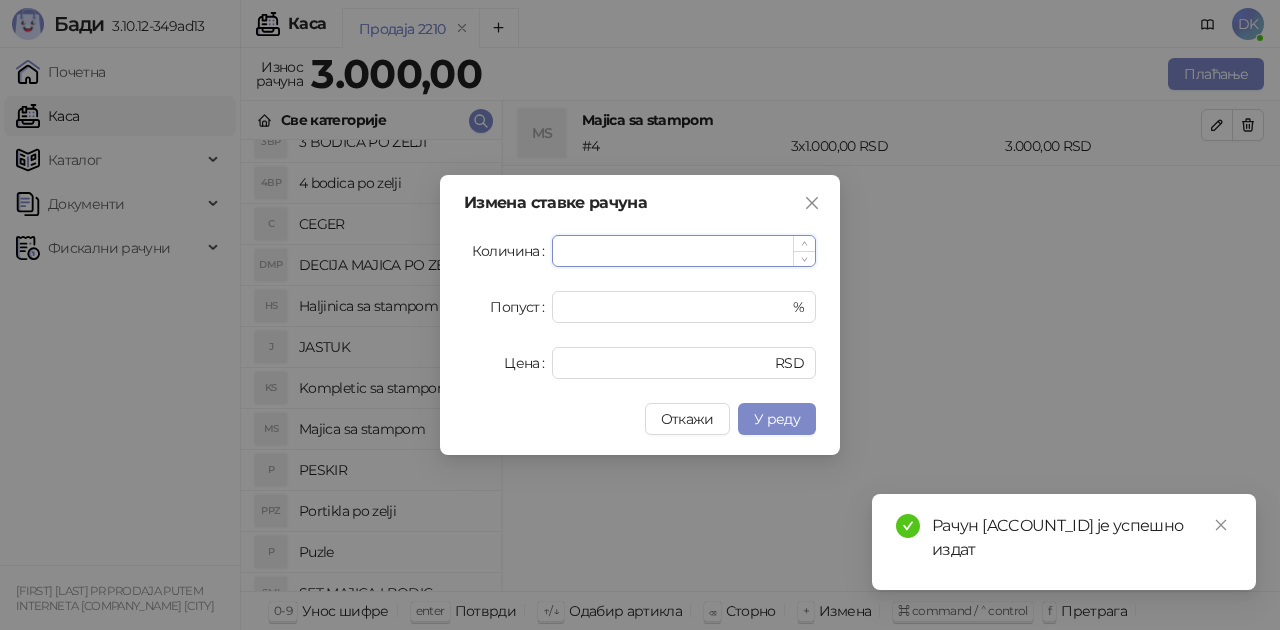click on "*" at bounding box center (684, 251) 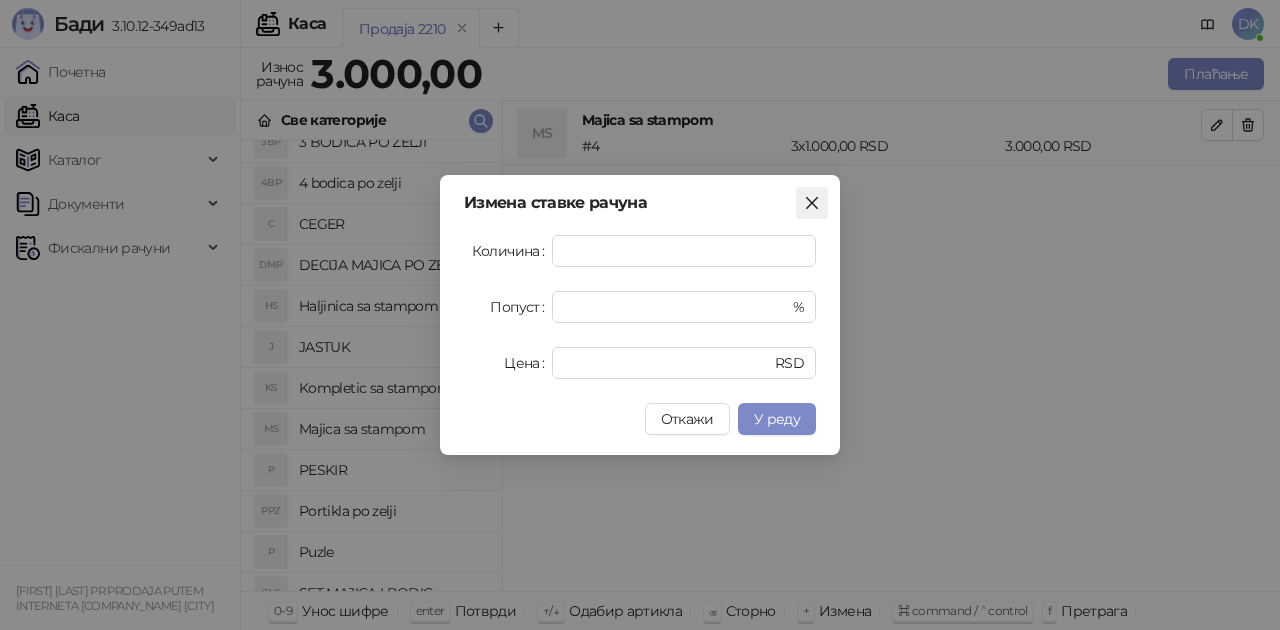click at bounding box center [812, 203] 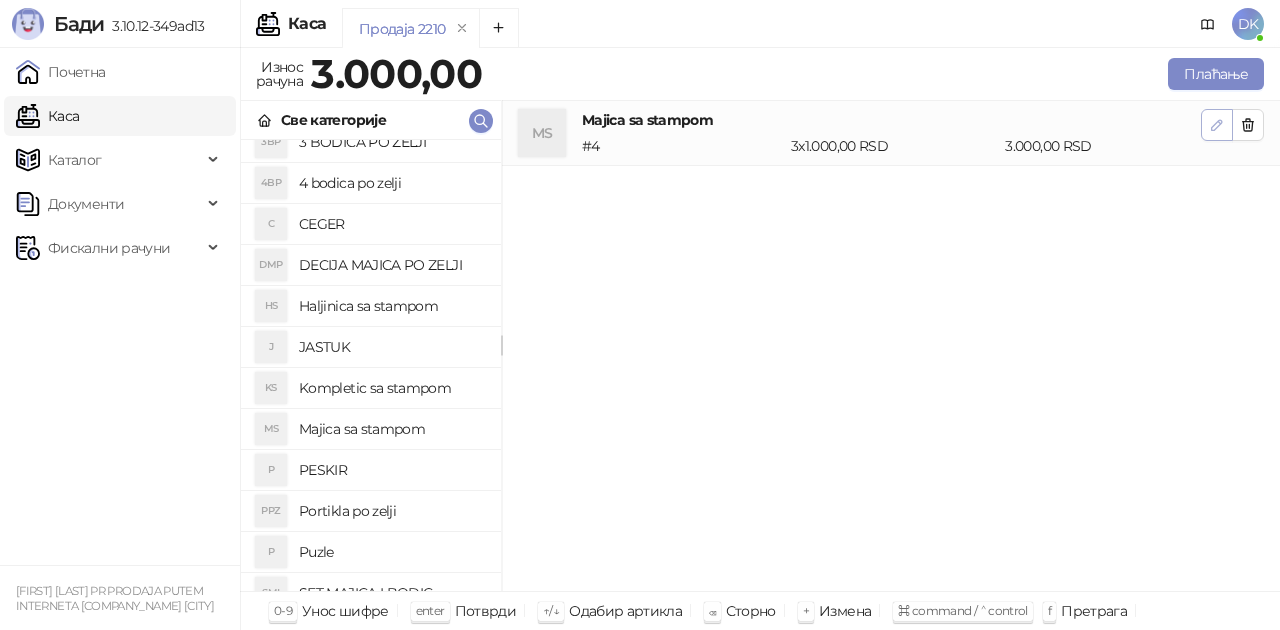 click 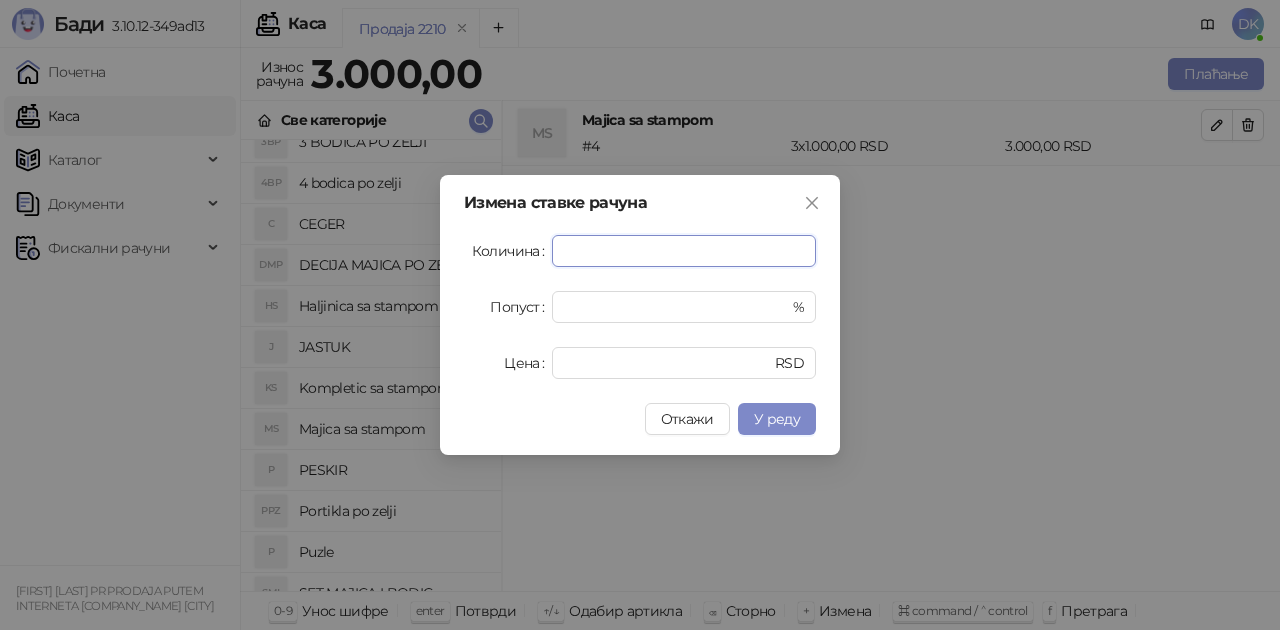 type on "*" 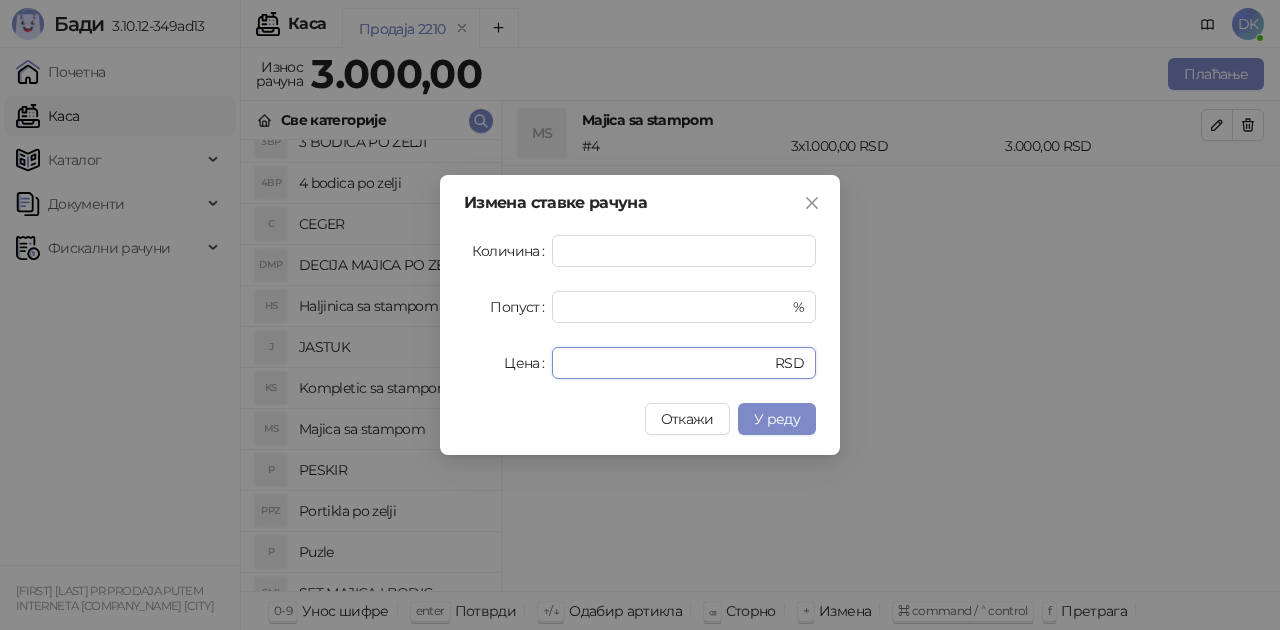 drag, startPoint x: 545, startPoint y: 360, endPoint x: 504, endPoint y: 352, distance: 41.773197 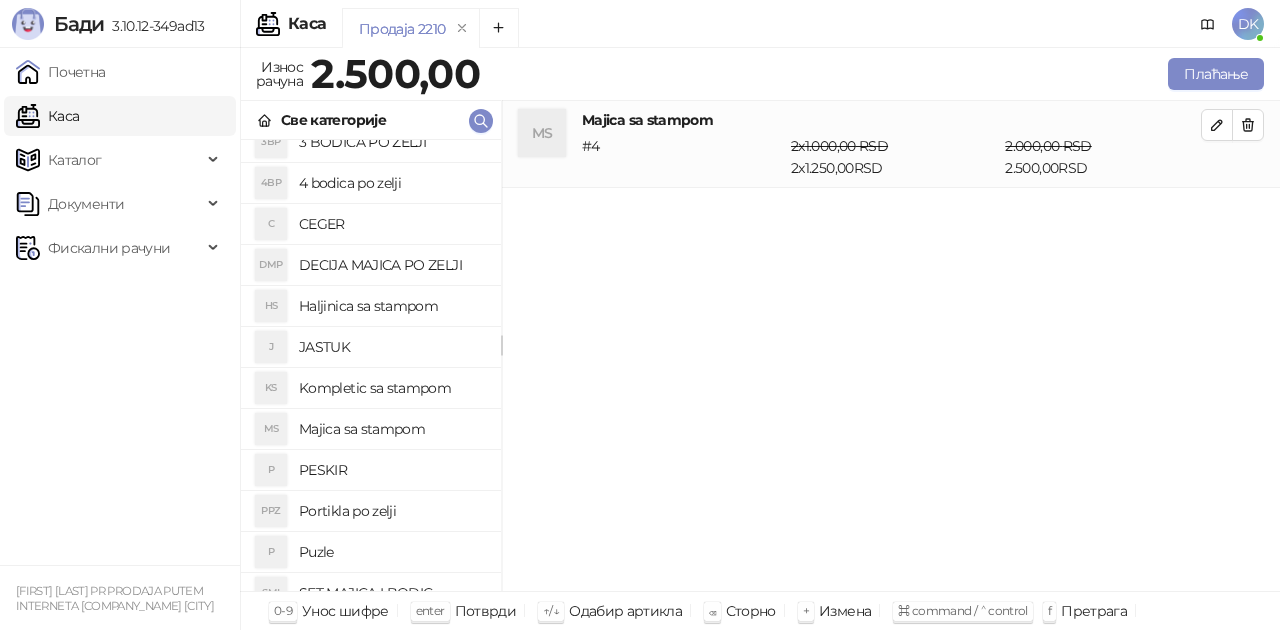 click on "Majica sa stampom" at bounding box center (392, 429) 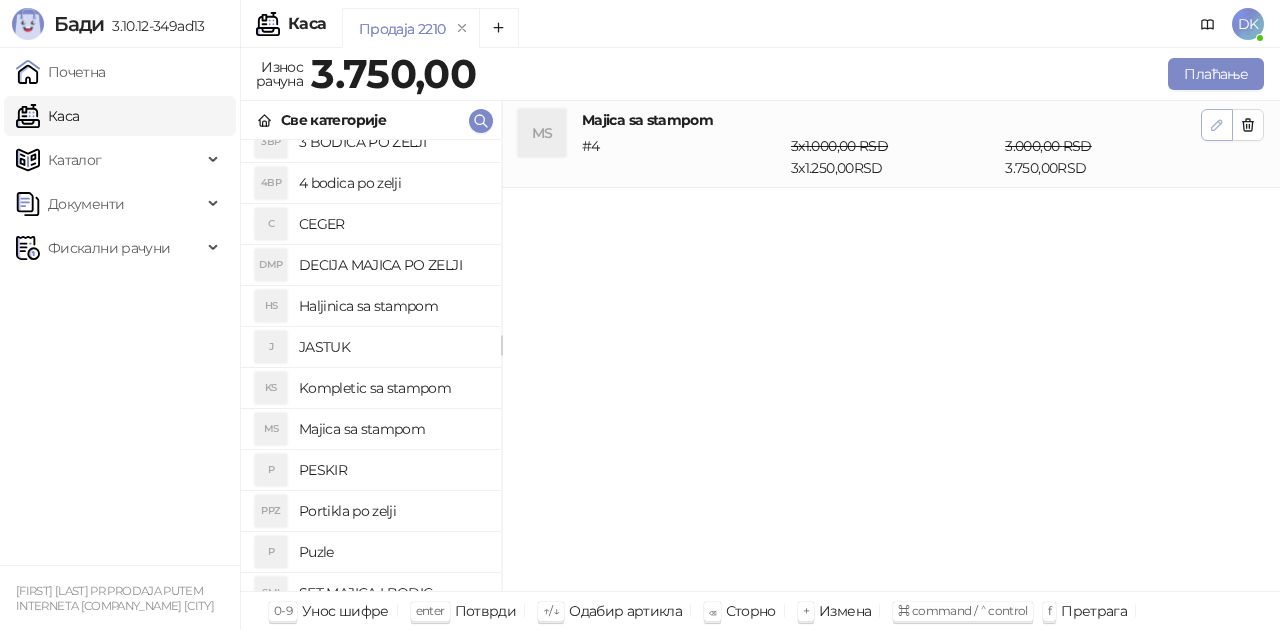 click 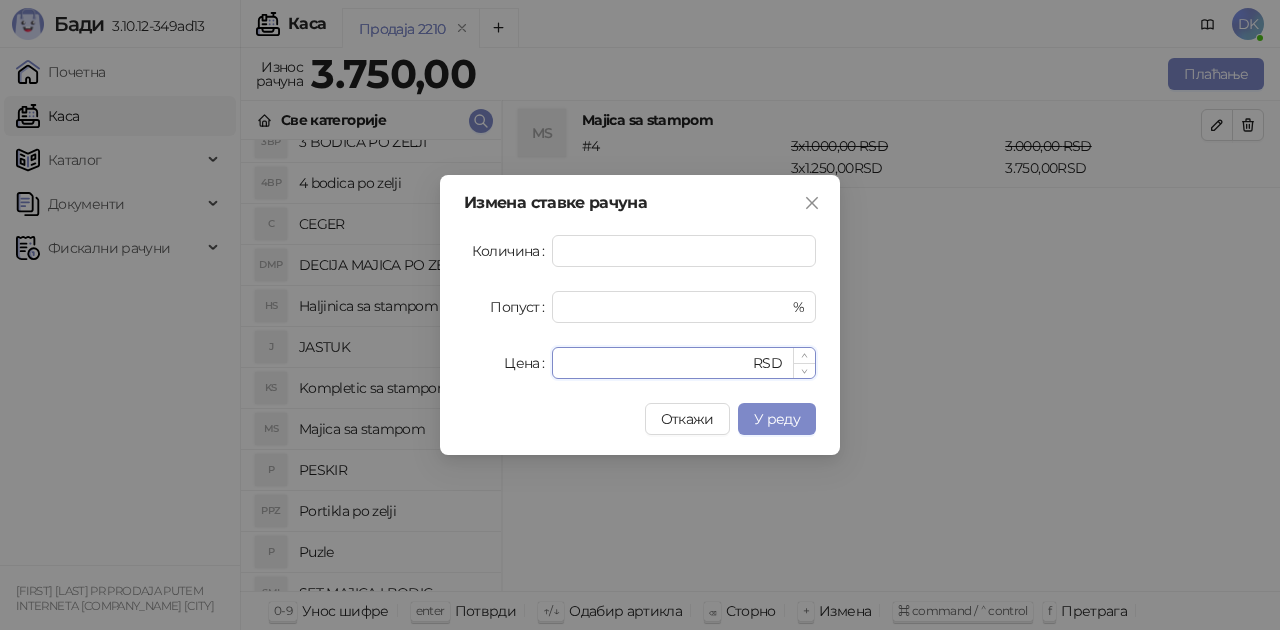click on "****" at bounding box center [656, 363] 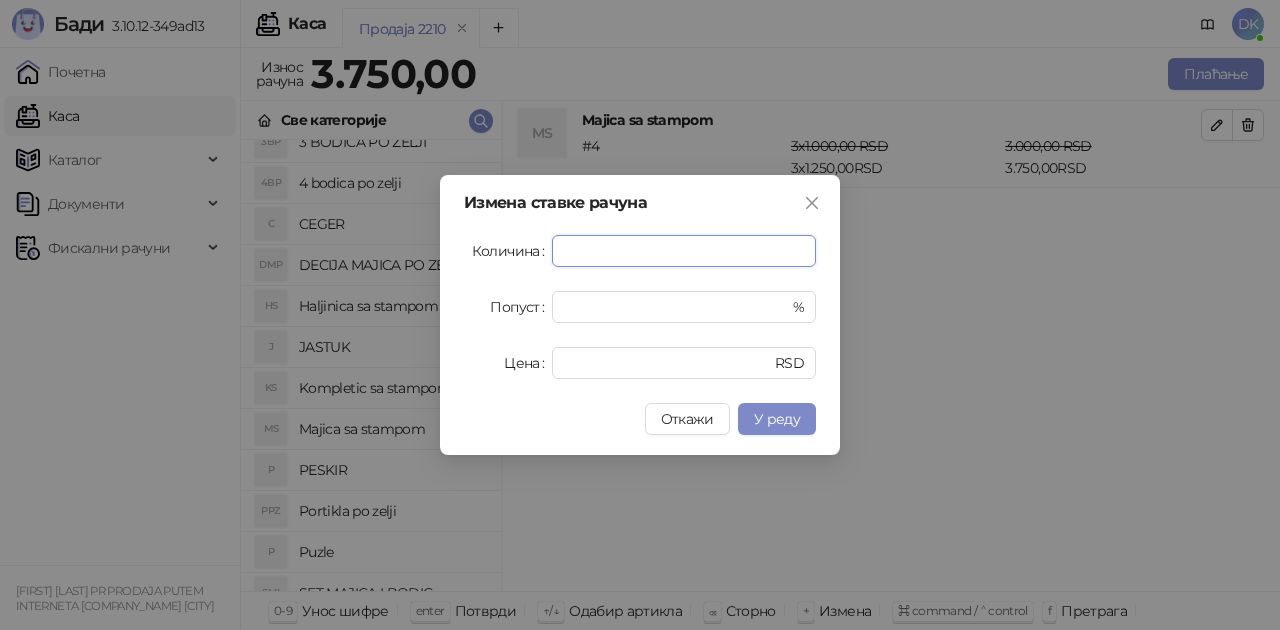drag, startPoint x: 615, startPoint y: 242, endPoint x: 470, endPoint y: 229, distance: 145.58159 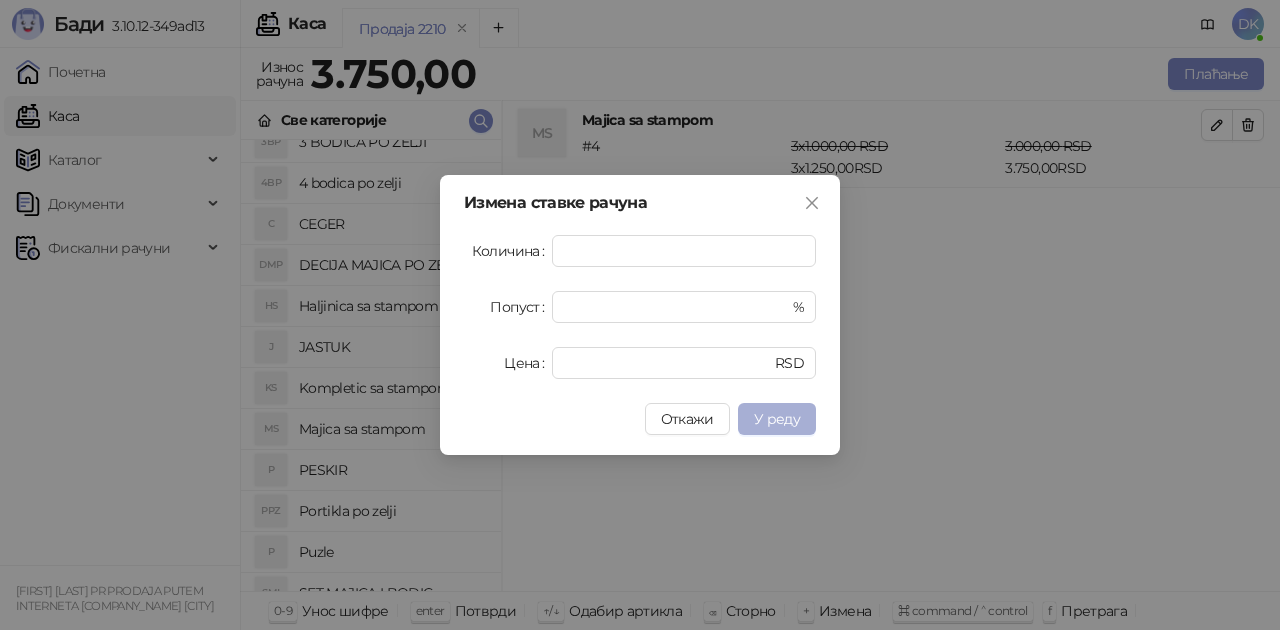 click on "У реду" at bounding box center [777, 419] 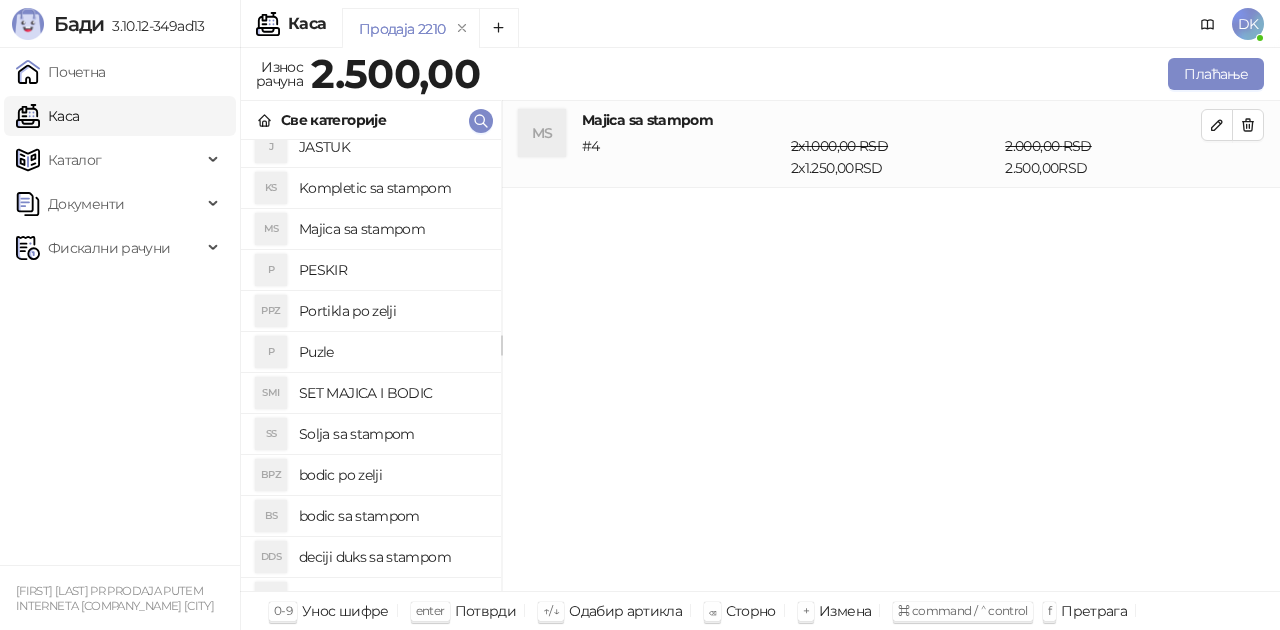 scroll, scrollTop: 400, scrollLeft: 0, axis: vertical 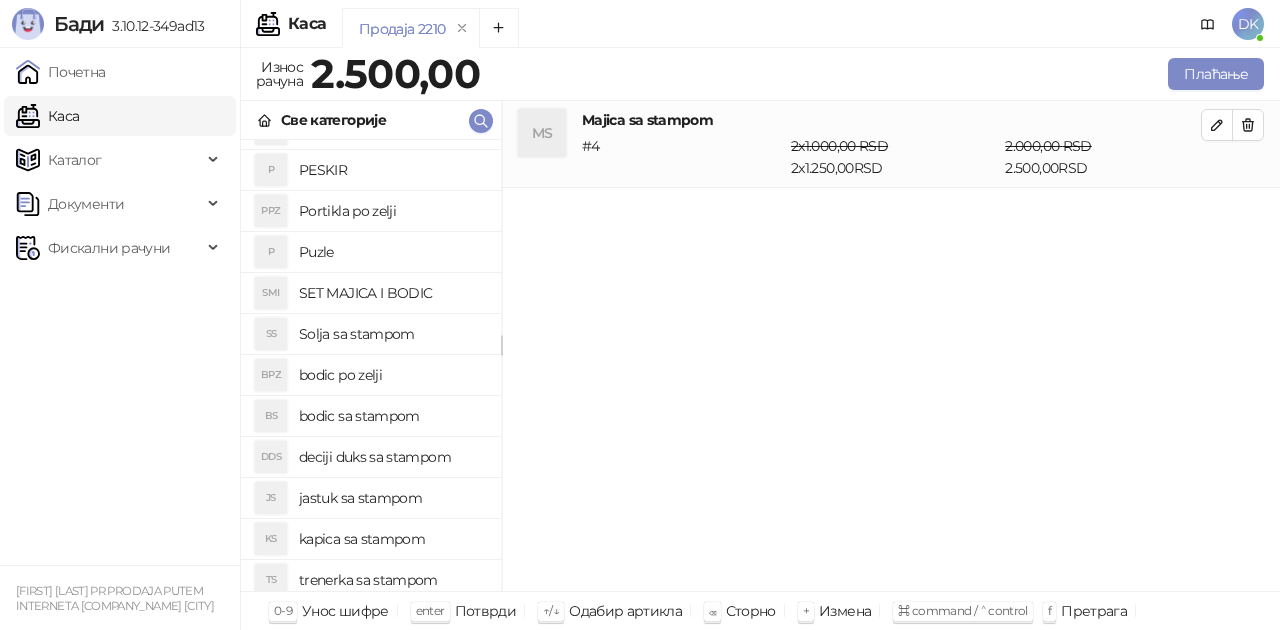 click on "bodic po zelji" at bounding box center (392, 375) 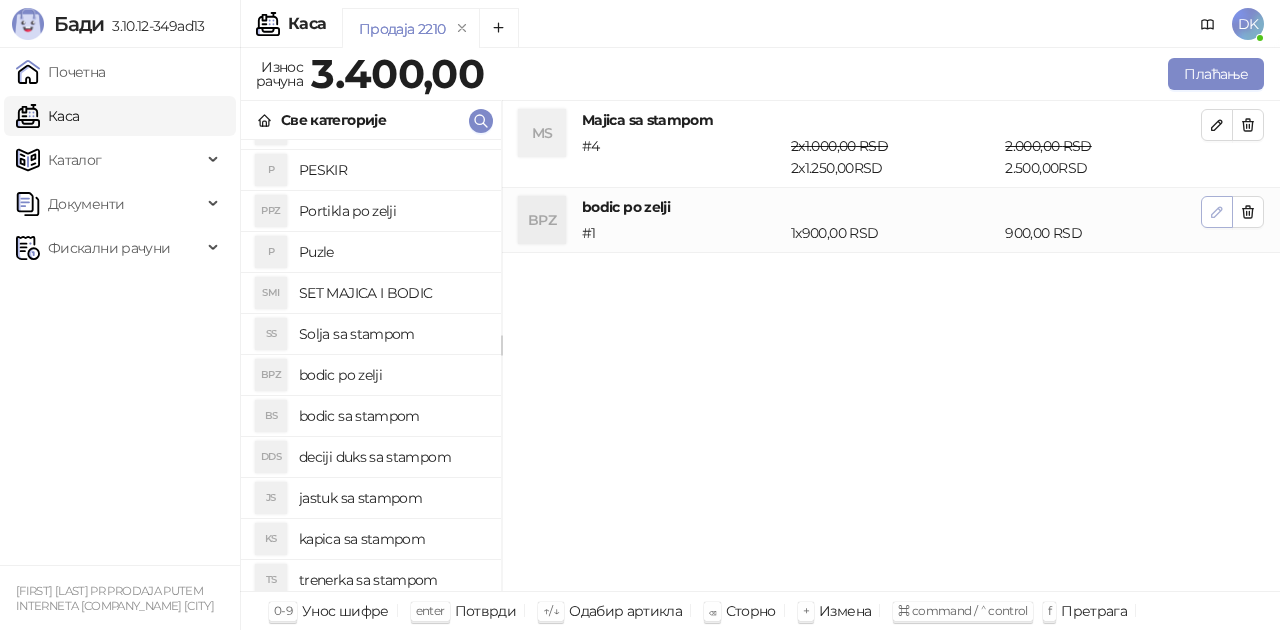 click at bounding box center [1217, 212] 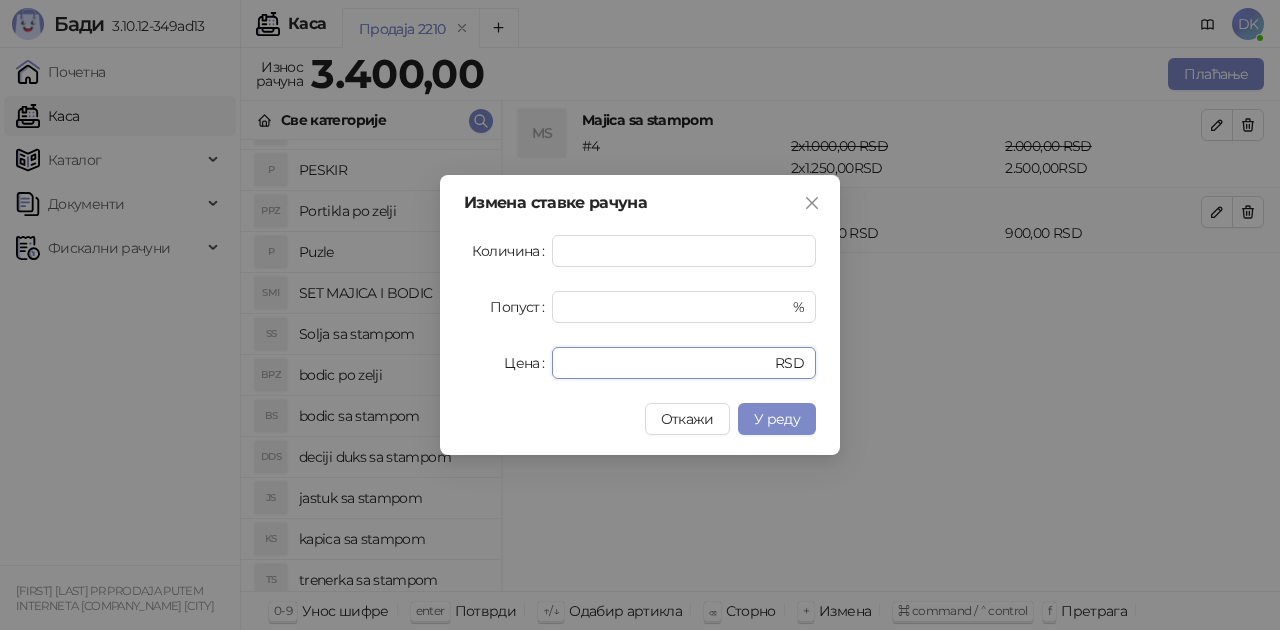 drag, startPoint x: 494, startPoint y: 350, endPoint x: 396, endPoint y: 350, distance: 98 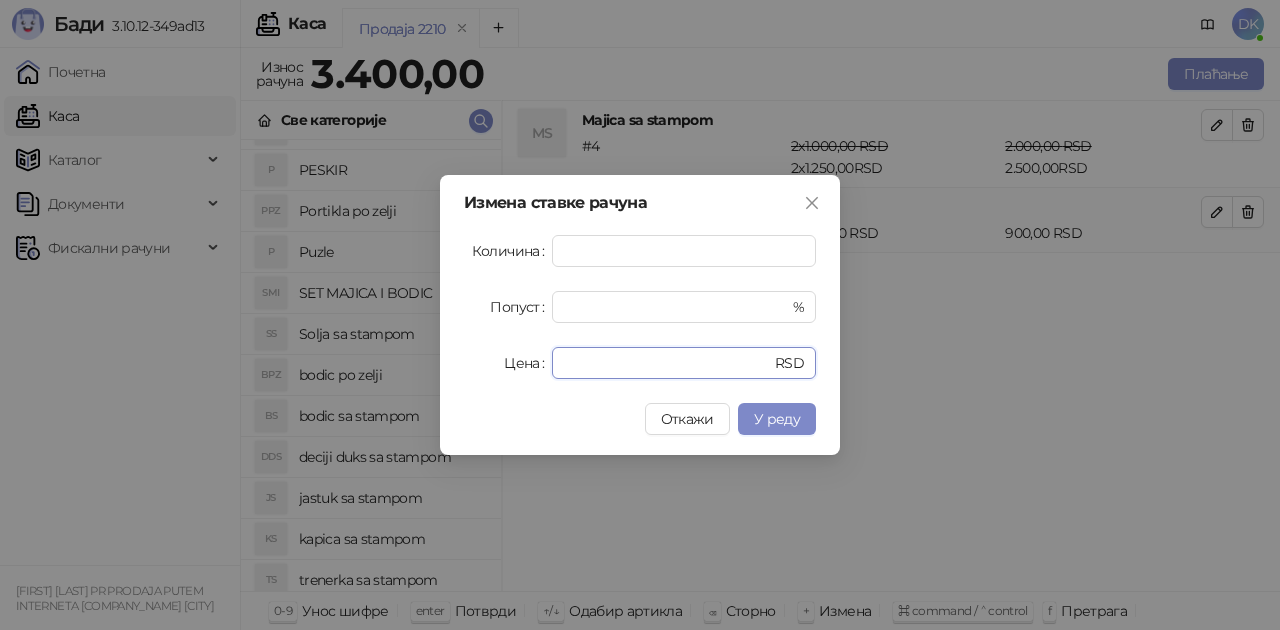 type on "****" 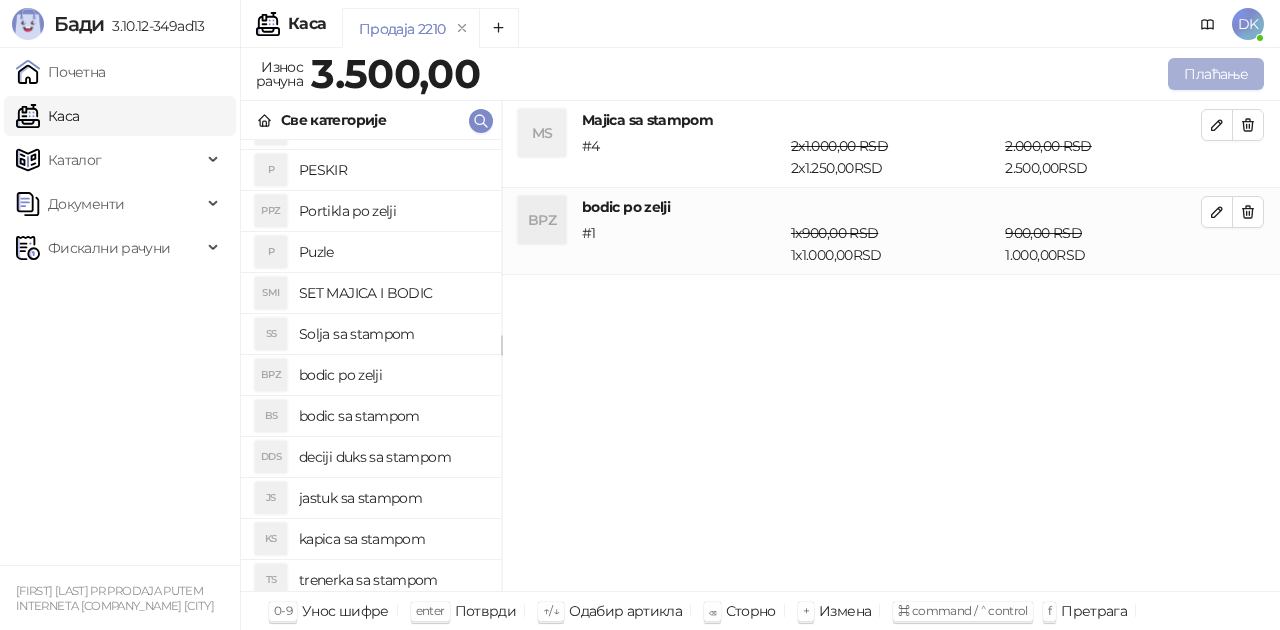 click on "Плаћање" at bounding box center (1216, 74) 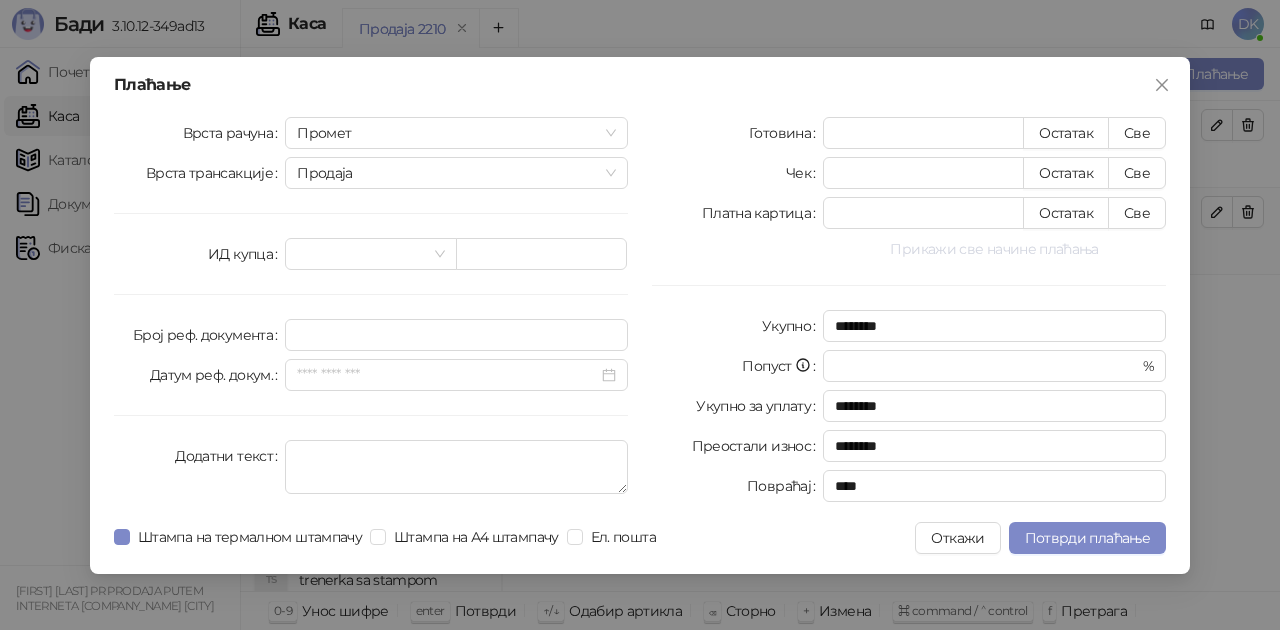 click on "Прикажи све начине плаћања" at bounding box center (994, 249) 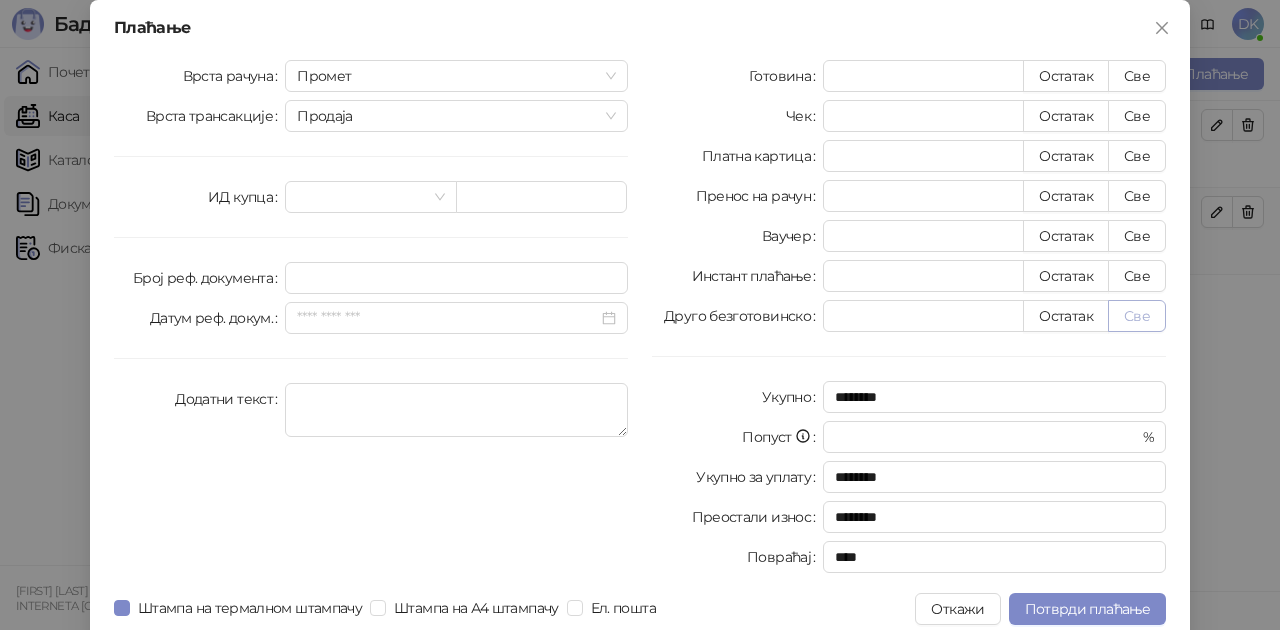 click on "Све" at bounding box center [1137, 316] 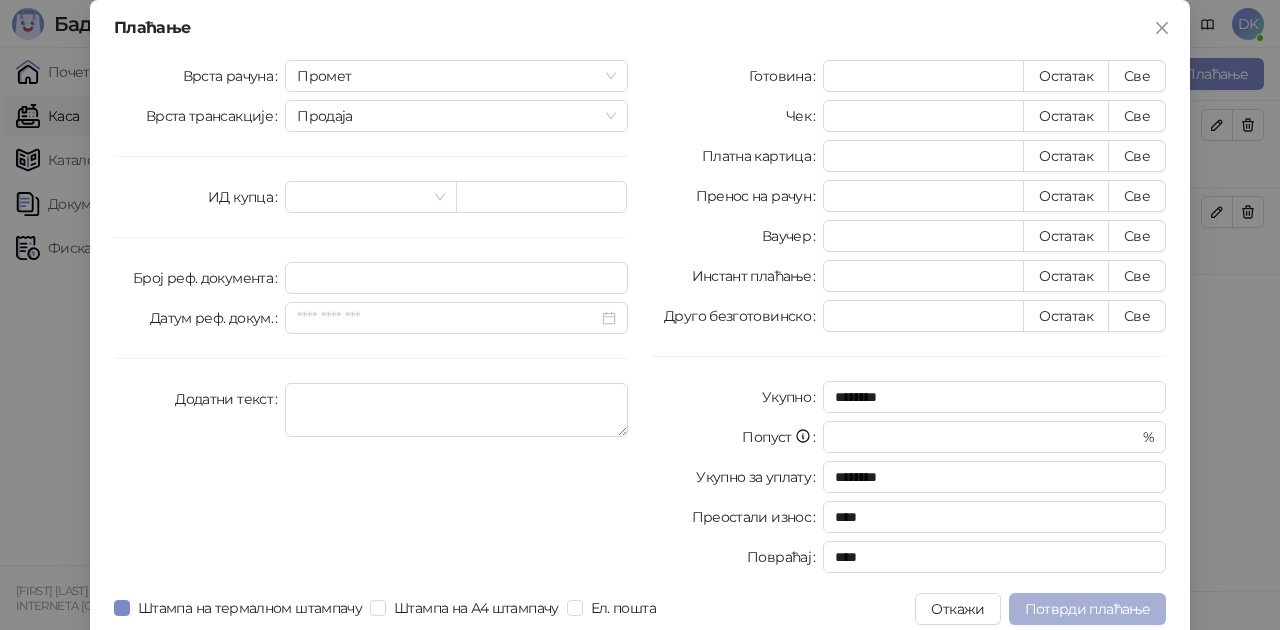 click on "Потврди плаћање" at bounding box center [1087, 609] 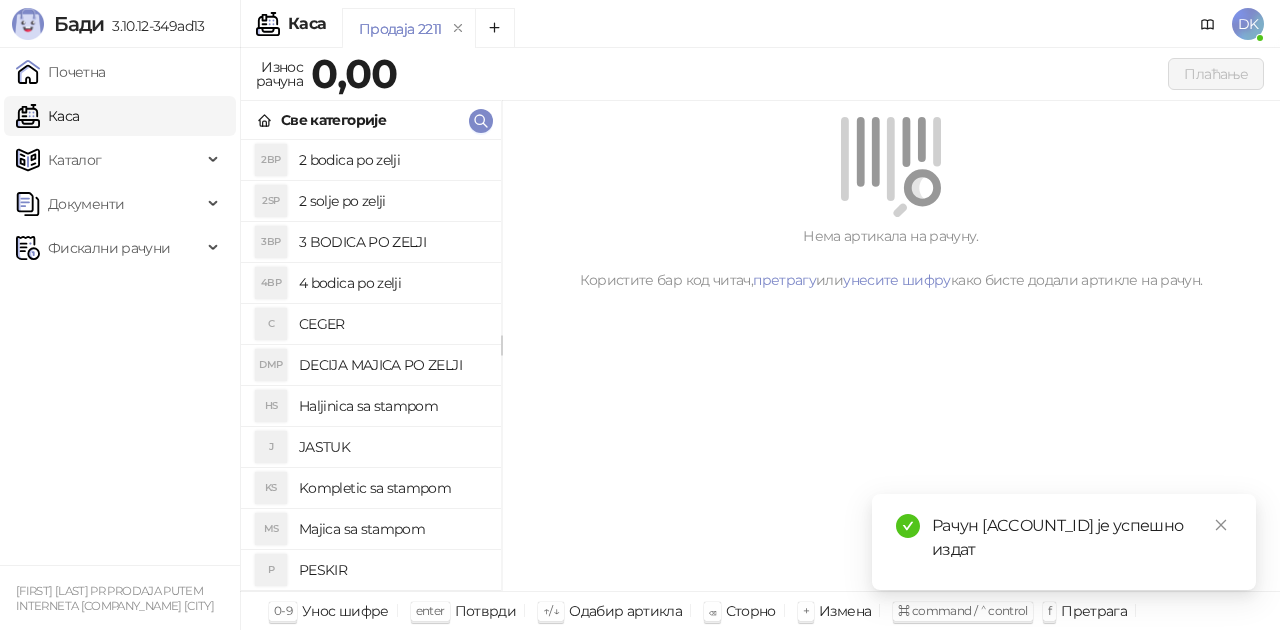 click on "2 bodica po zelji" at bounding box center [392, 160] 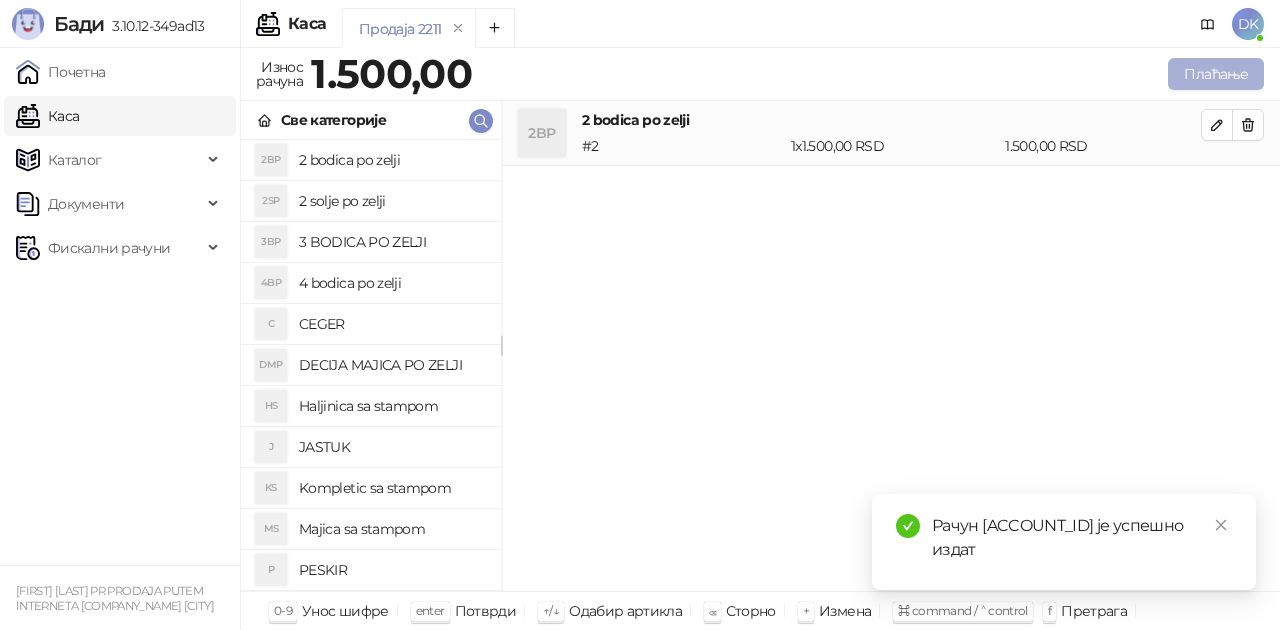 click on "Плаћање" at bounding box center (1216, 74) 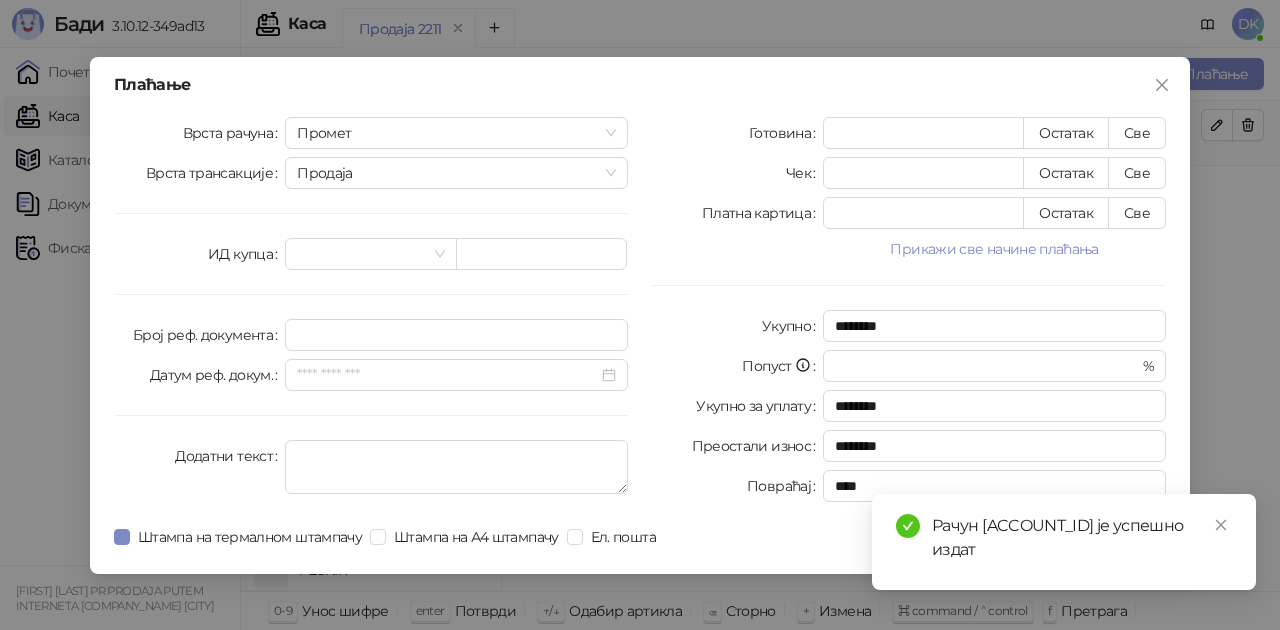 click on "Прикажи све начине плаћања" at bounding box center (994, 249) 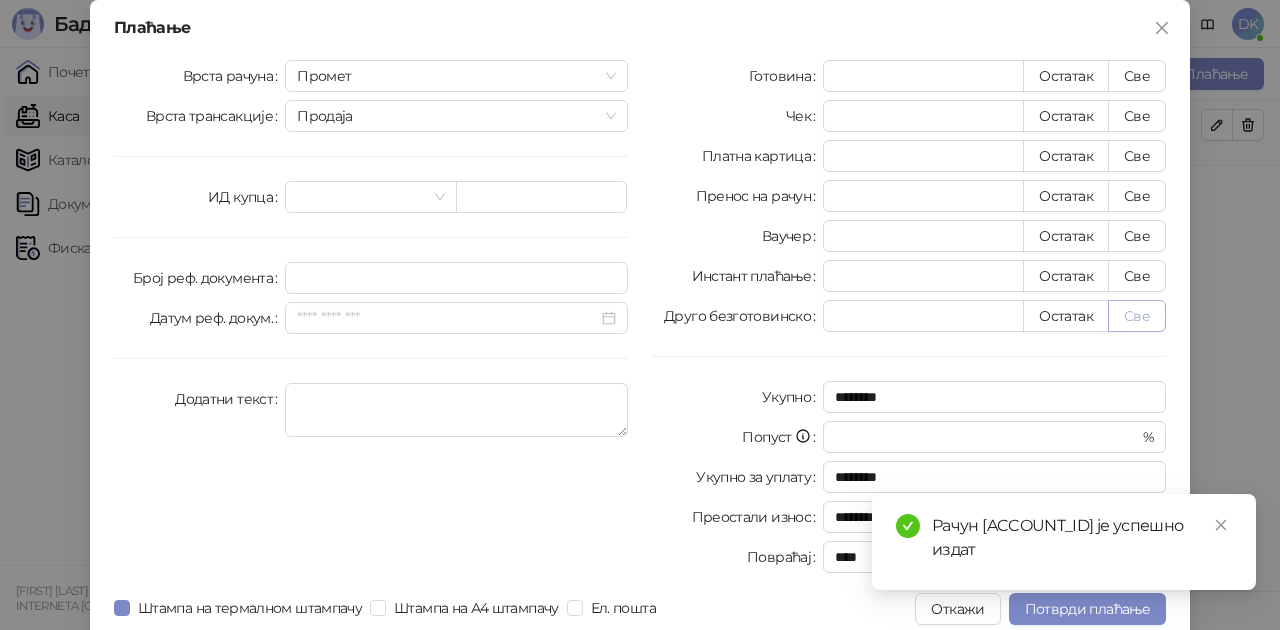 click on "Све" at bounding box center (1137, 316) 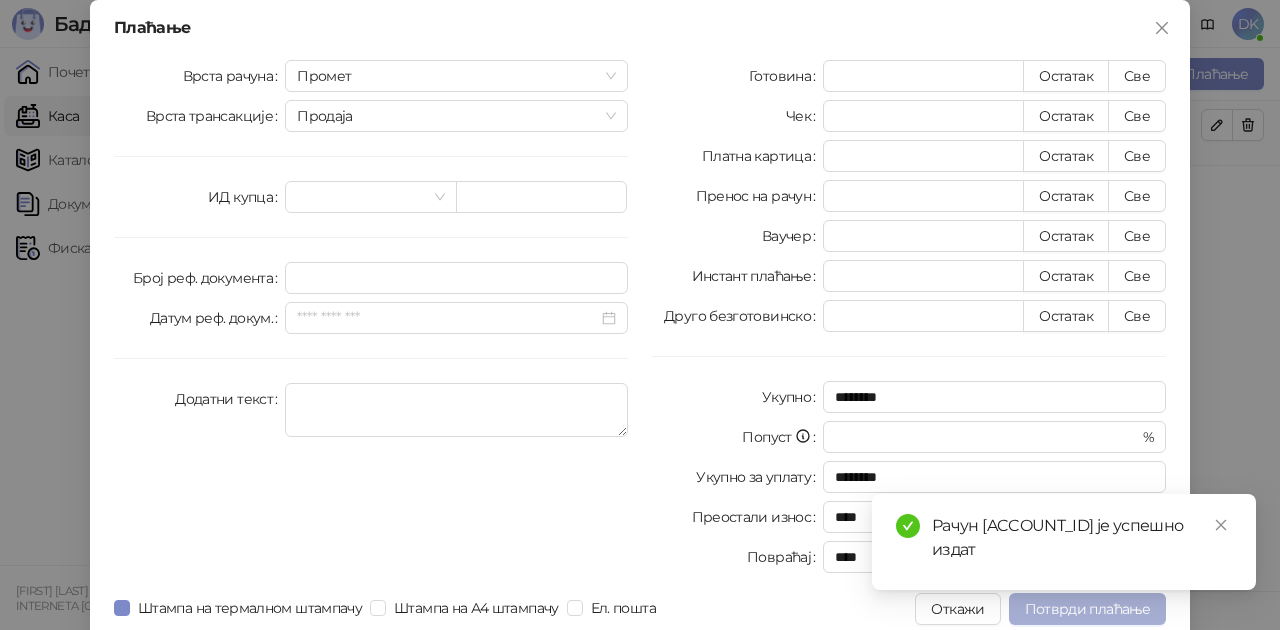 click on "Потврди плаћање" at bounding box center (1087, 609) 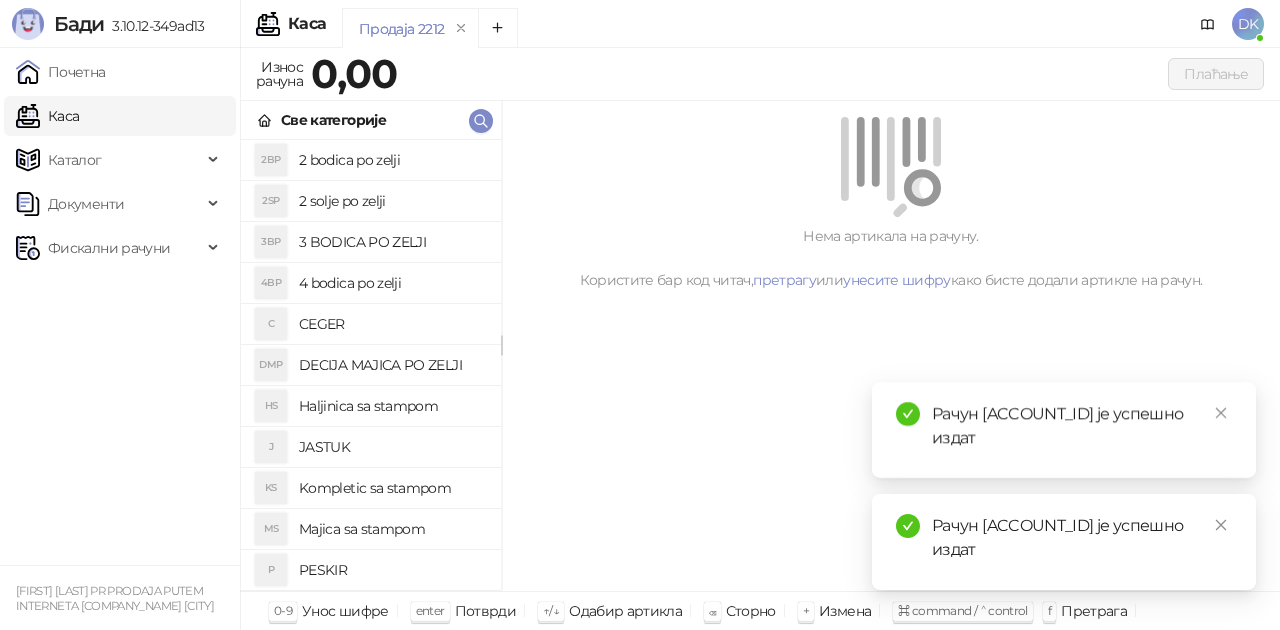 click on "2 bodica po zelji" at bounding box center (392, 160) 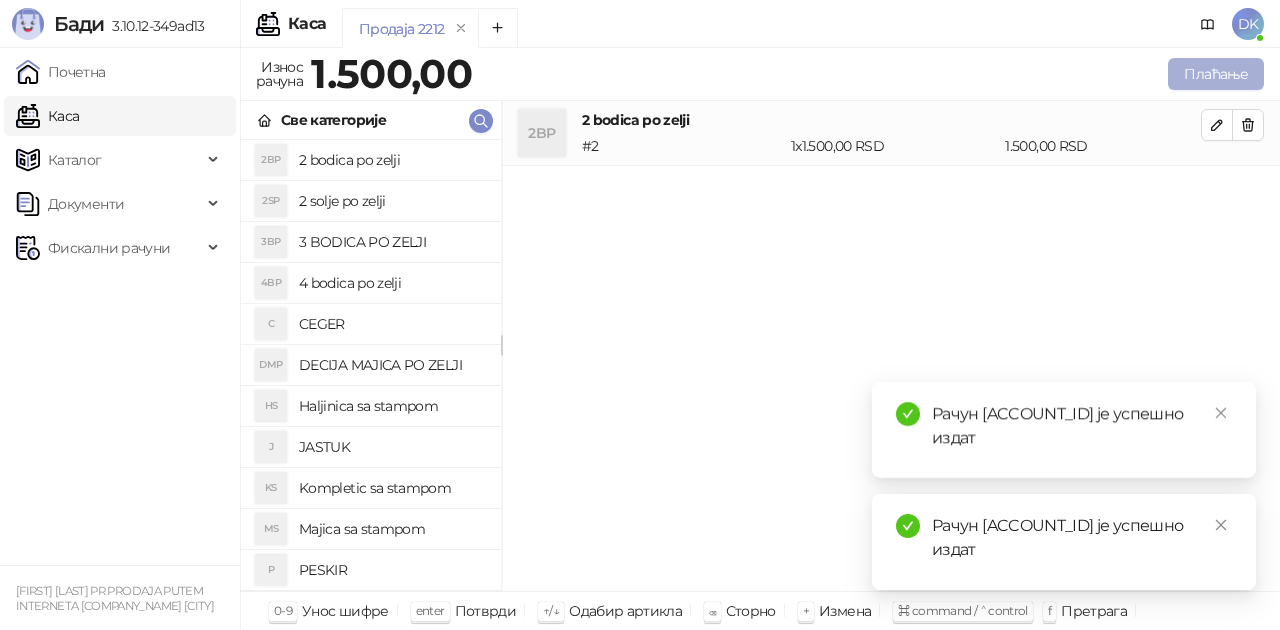 click on "Плаћање" at bounding box center [1216, 74] 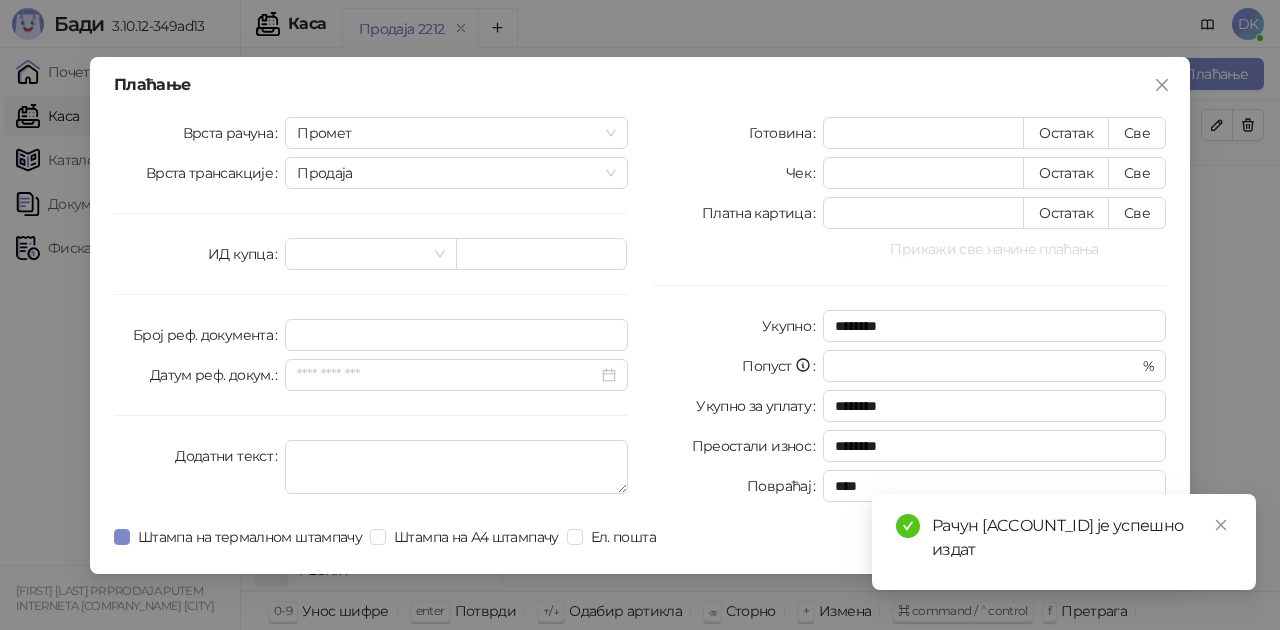 click on "Прикажи све начине плаћања" at bounding box center (994, 249) 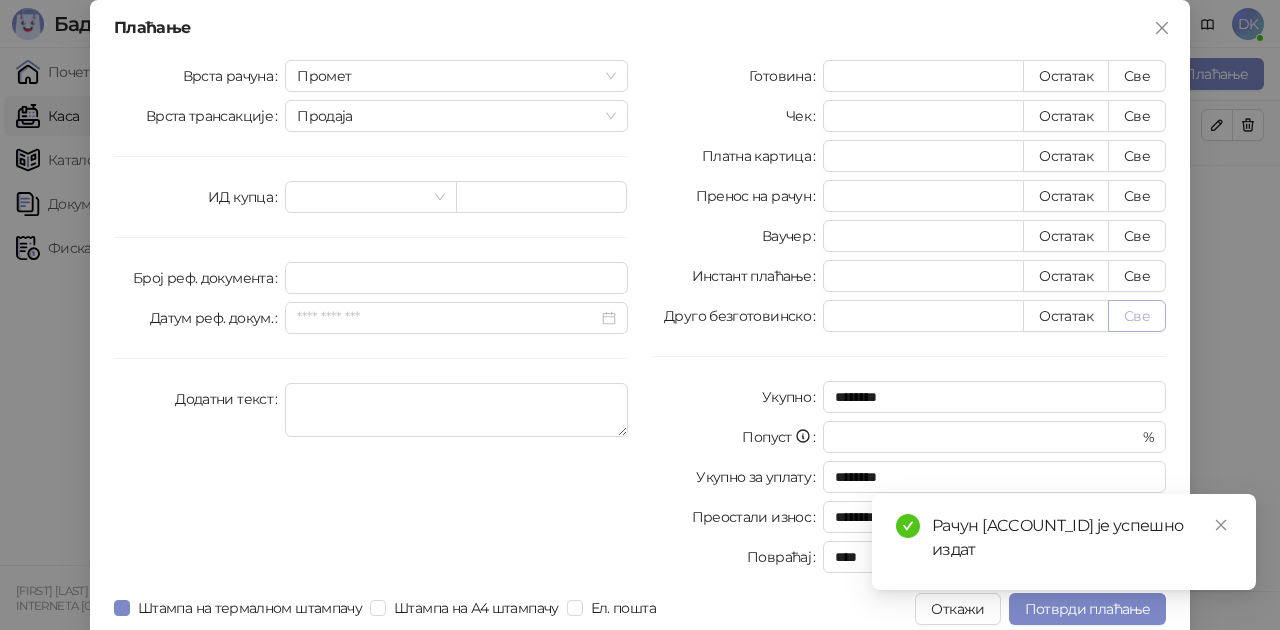 click on "Све" at bounding box center [1137, 316] 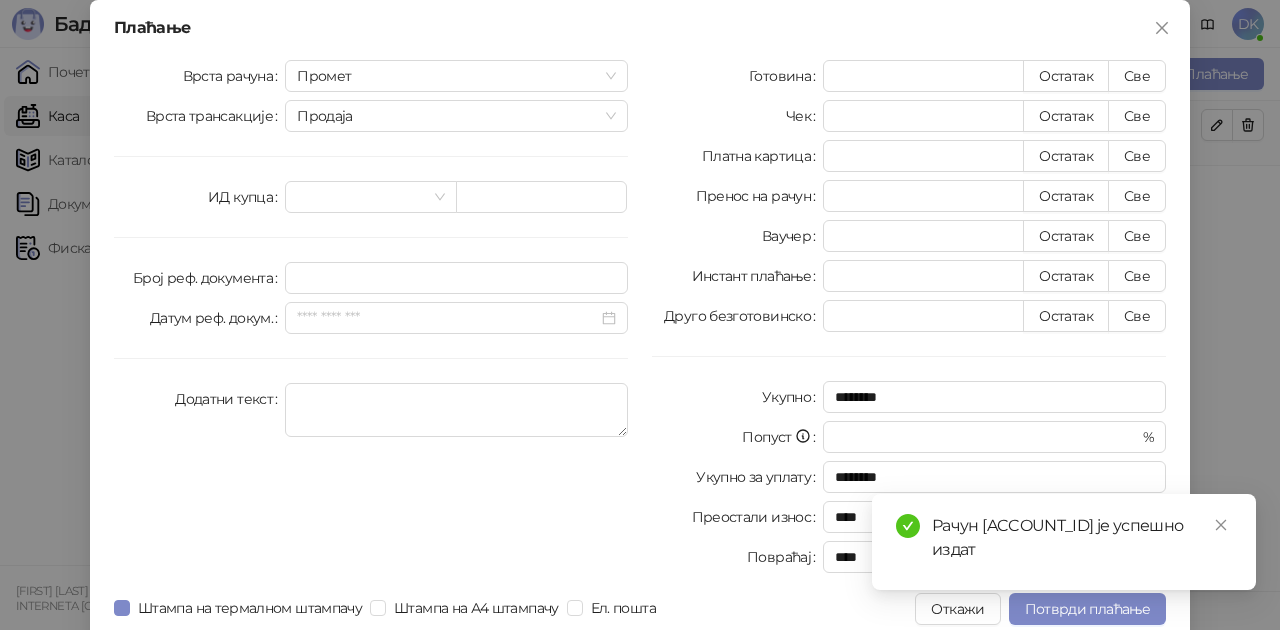click on "Рачун [ACCOUNT_ID] је успешно издат" at bounding box center [1064, 542] 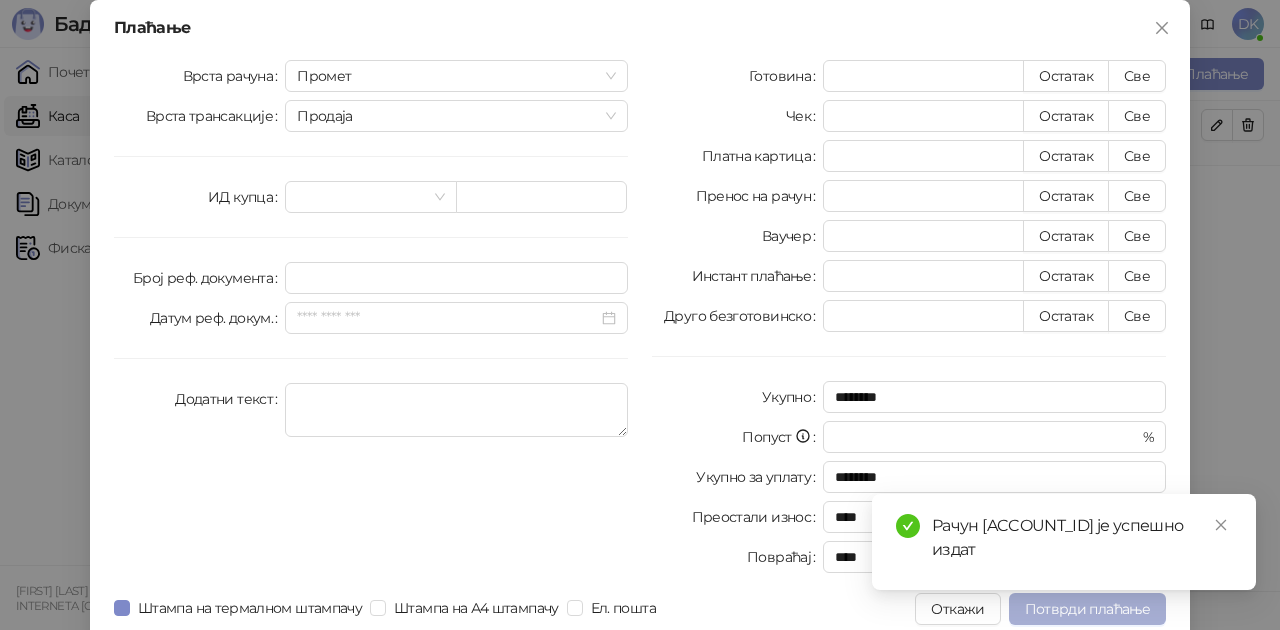click on "Потврди плаћање" at bounding box center [1087, 609] 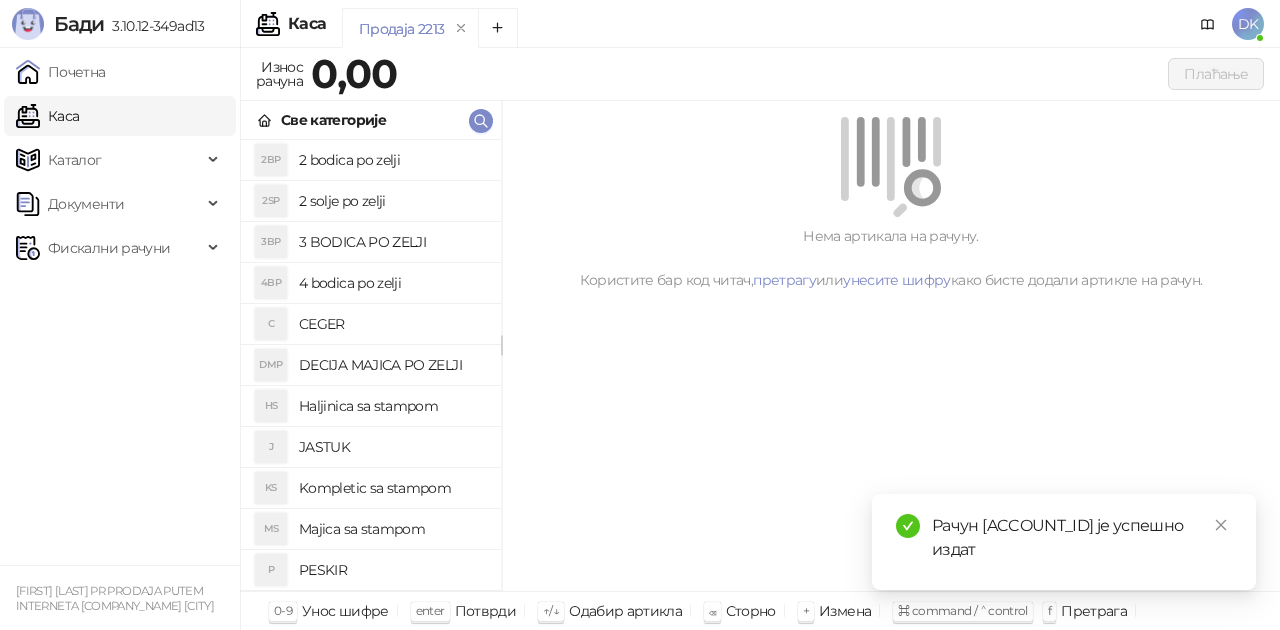 click on "2 bodica po zelji" at bounding box center [392, 160] 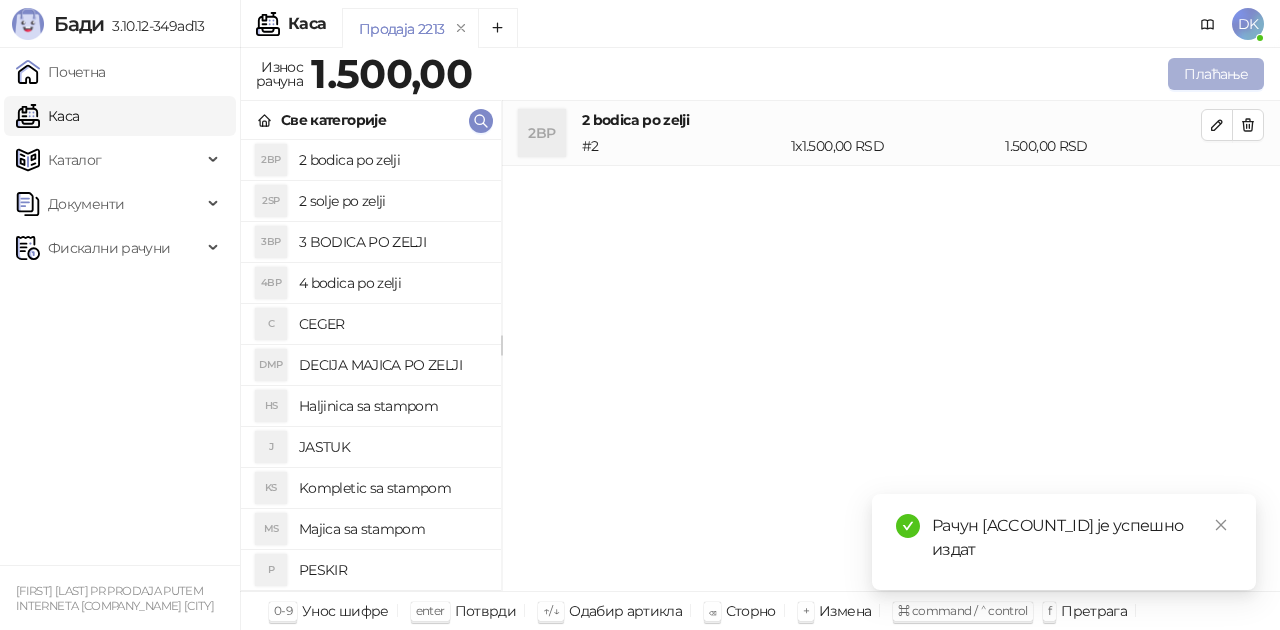 click on "Плаћање" at bounding box center [1216, 74] 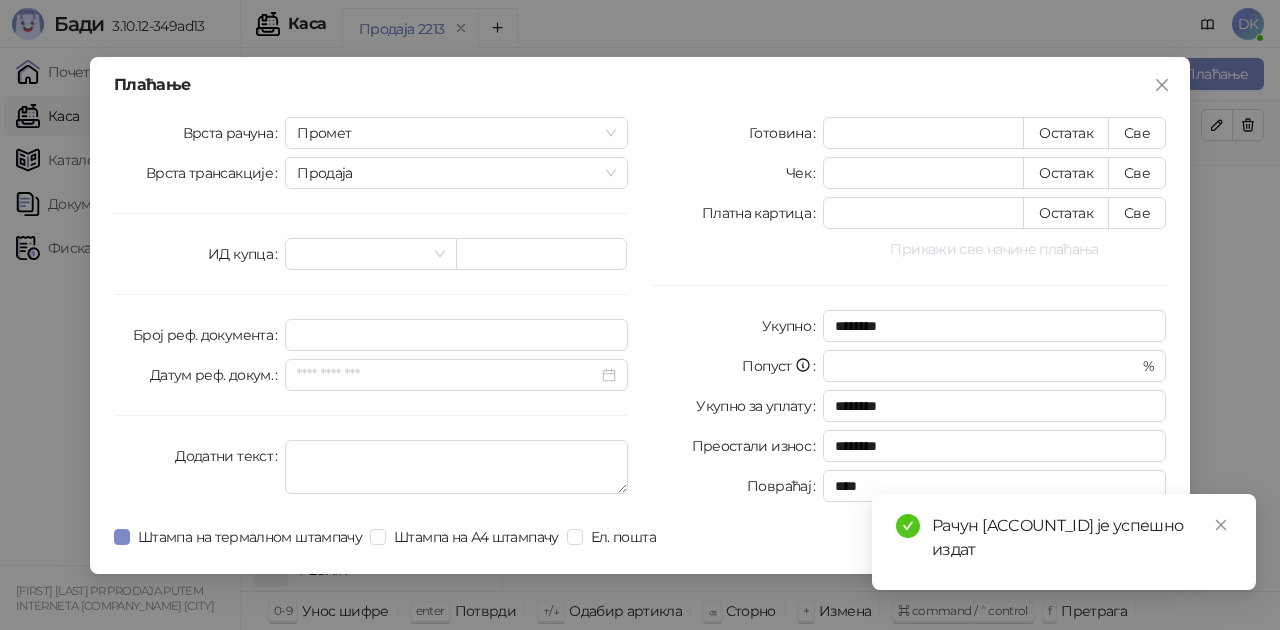 click on "Прикажи све начине плаћања" at bounding box center (994, 249) 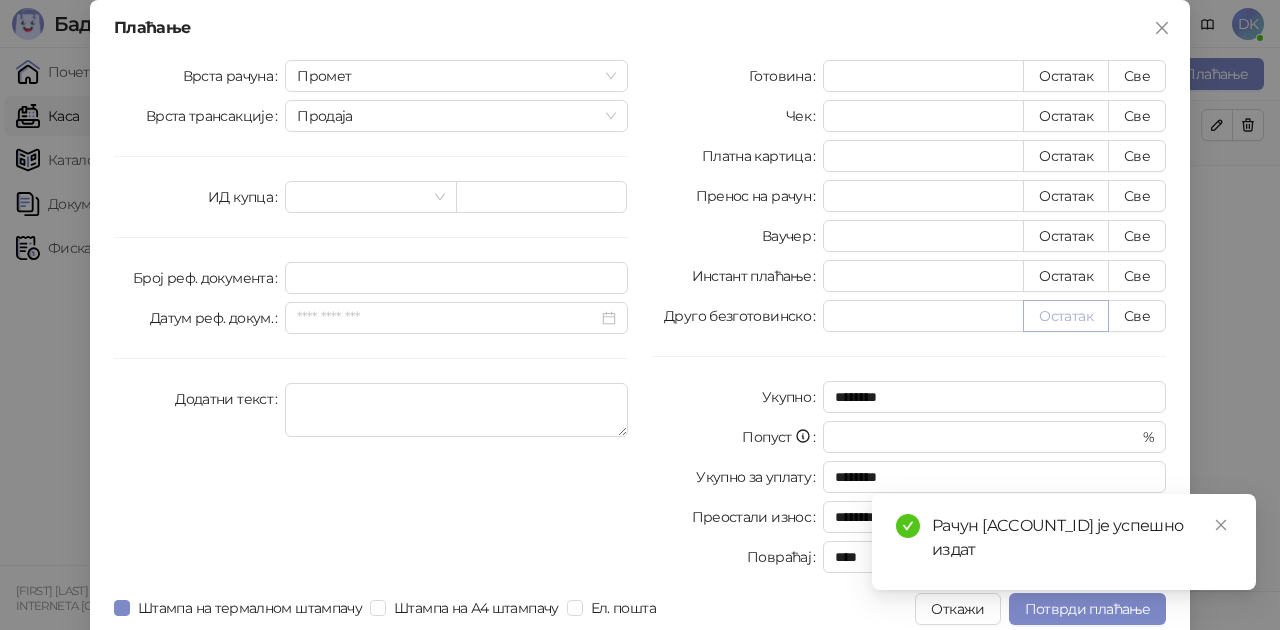 click on "Остатак" at bounding box center (1066, 316) 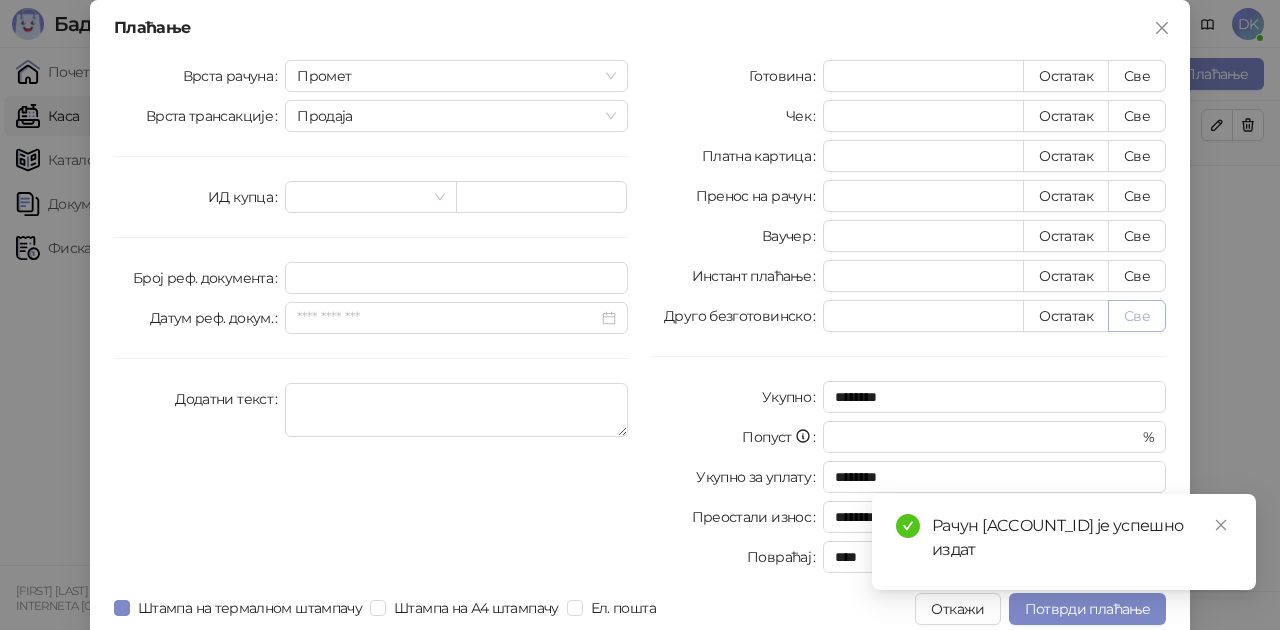 type on "****" 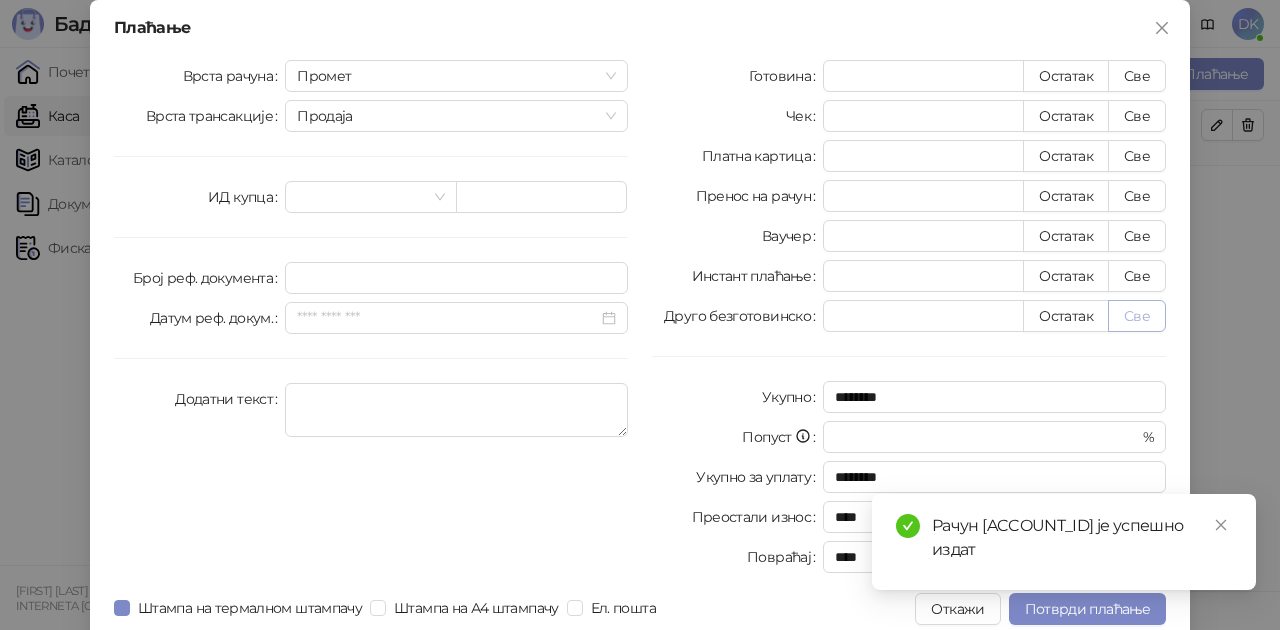 click on "Све" at bounding box center [1137, 316] 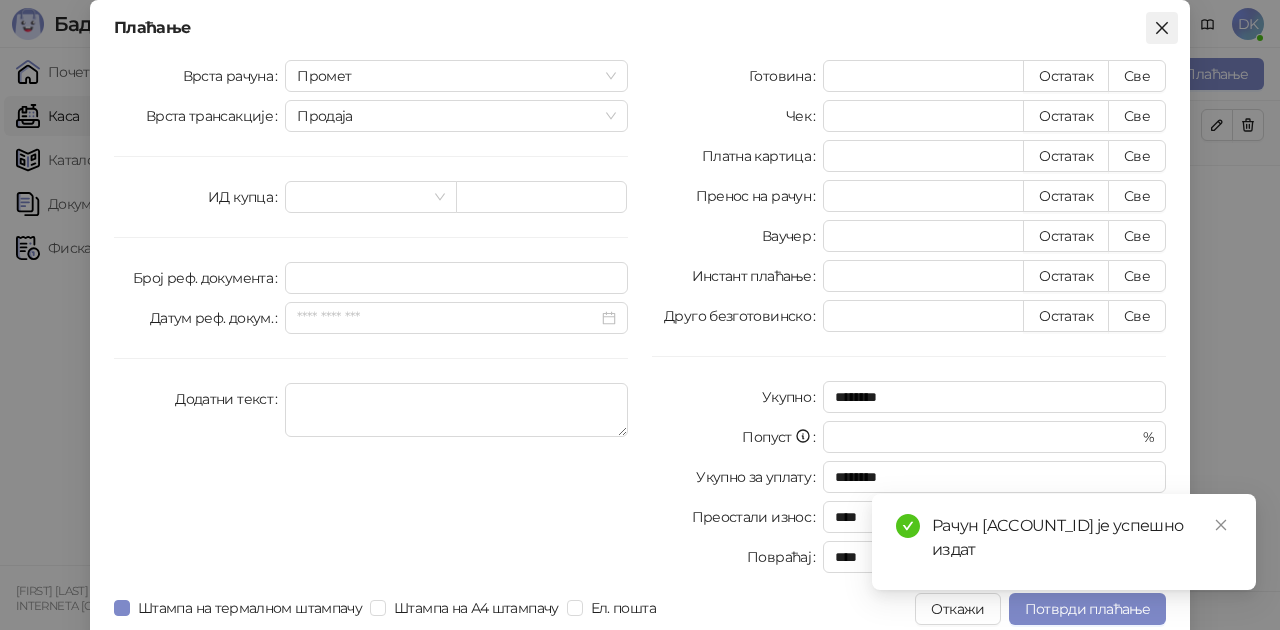 click 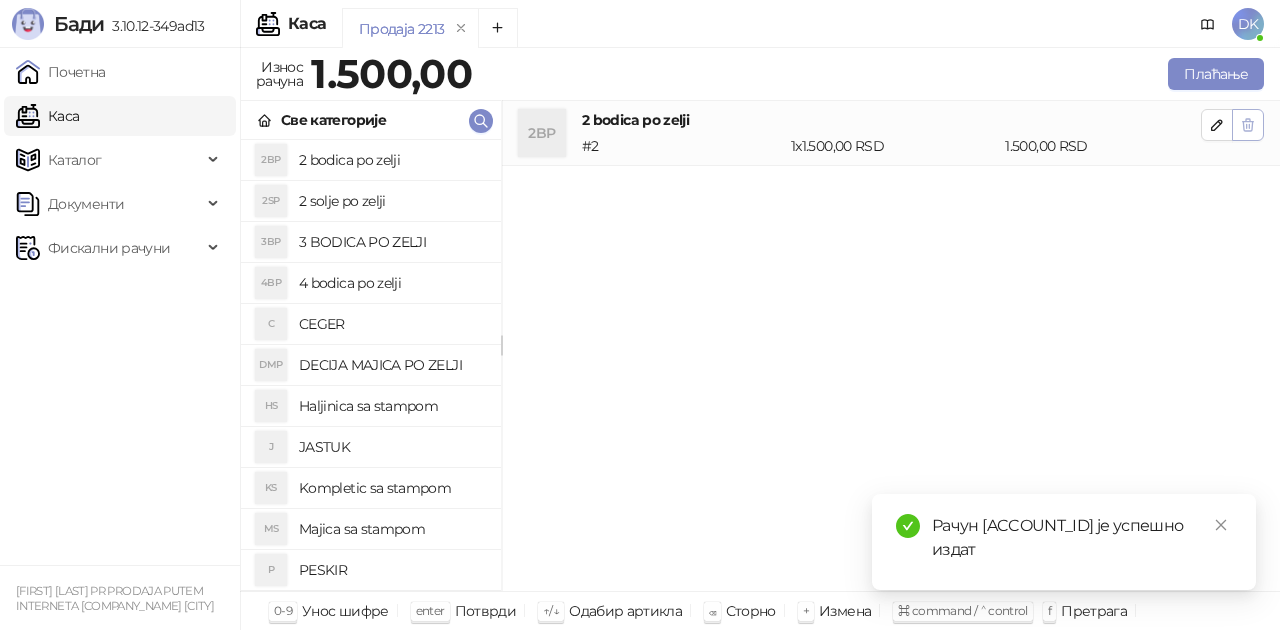 click 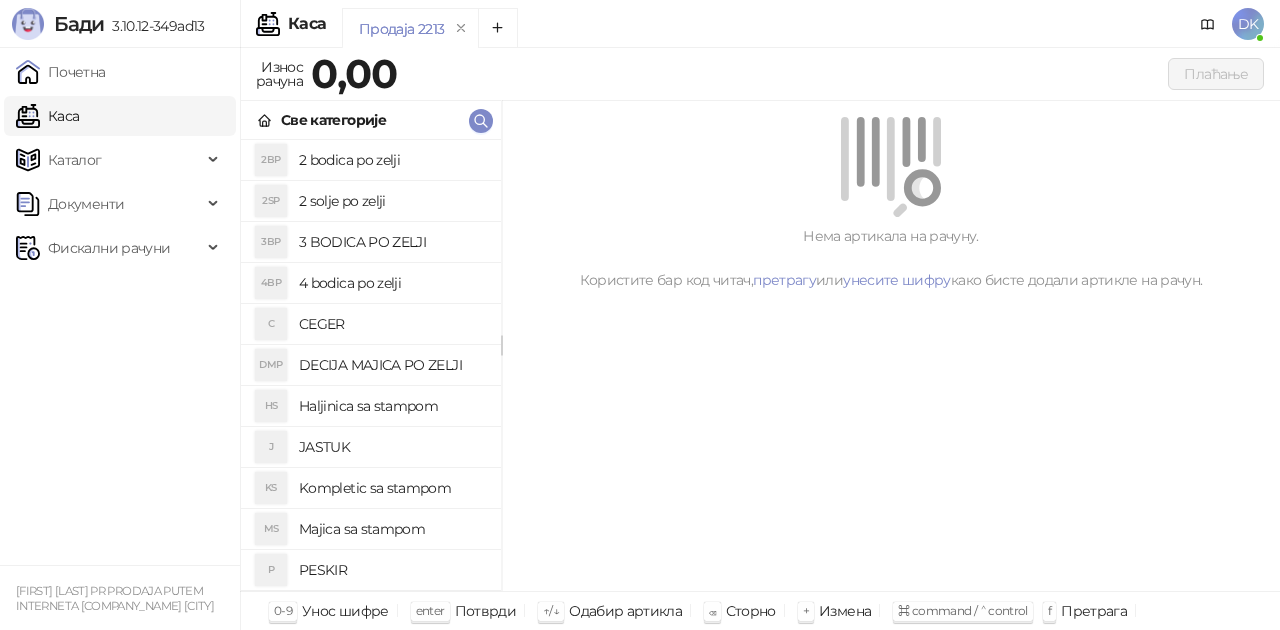 click on "2 bodica po zelji" at bounding box center (392, 160) 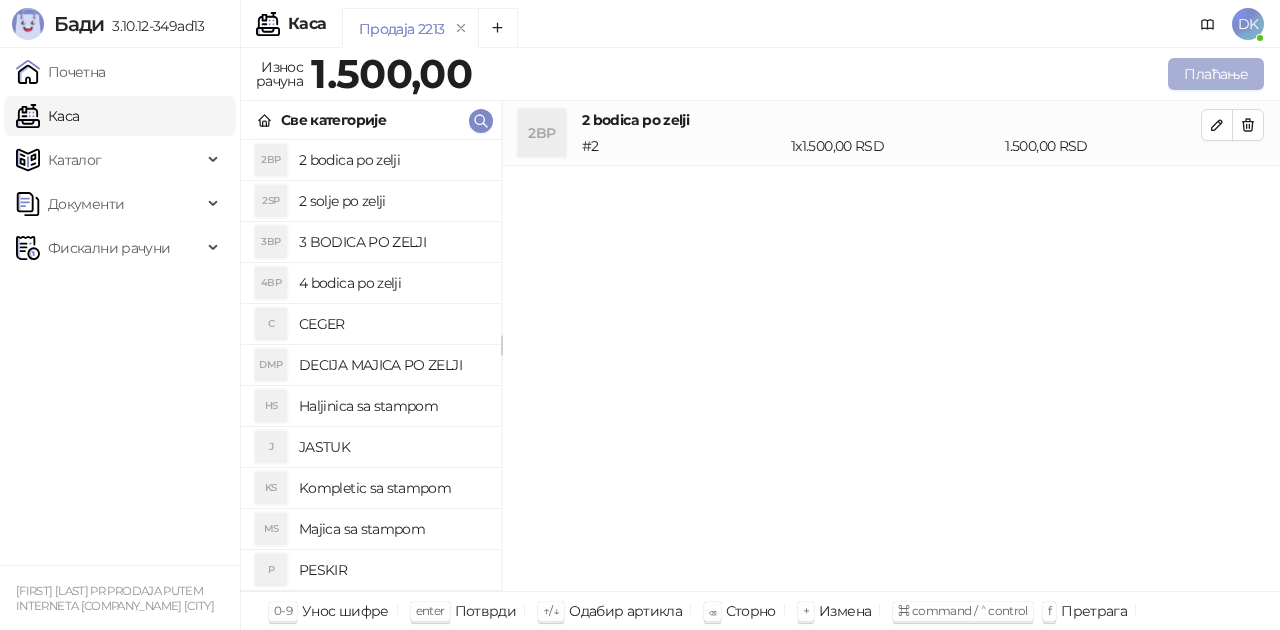 click on "Плаћање" at bounding box center (1216, 74) 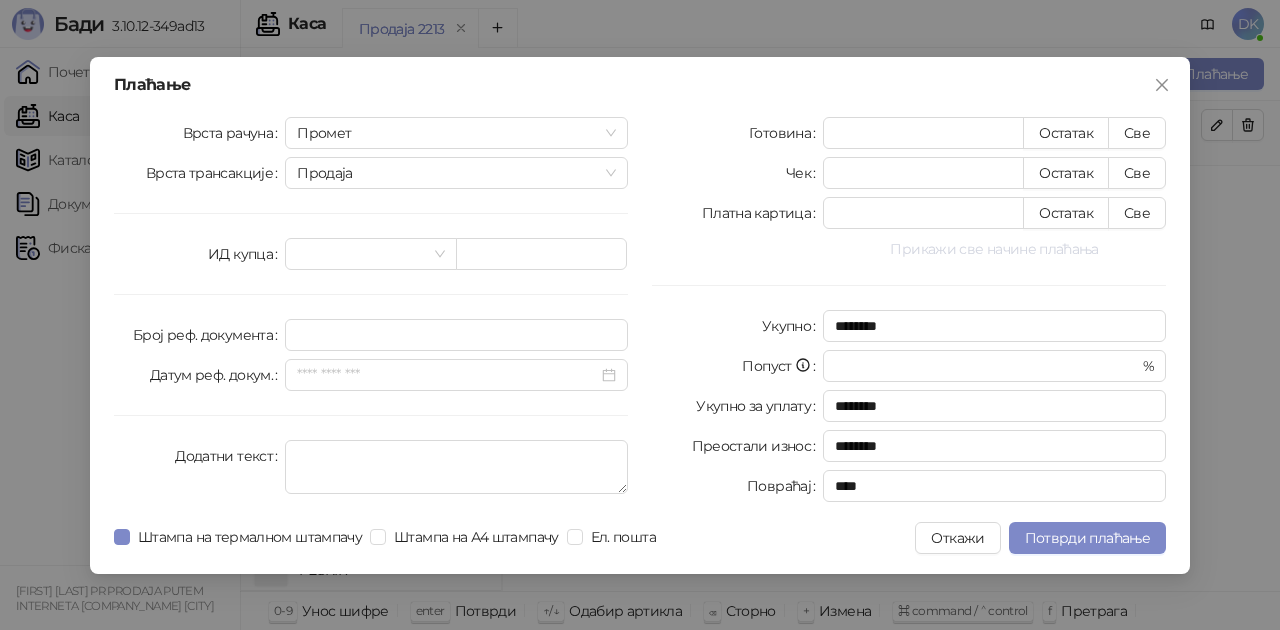 click on "Прикажи све начине плаћања" at bounding box center (994, 249) 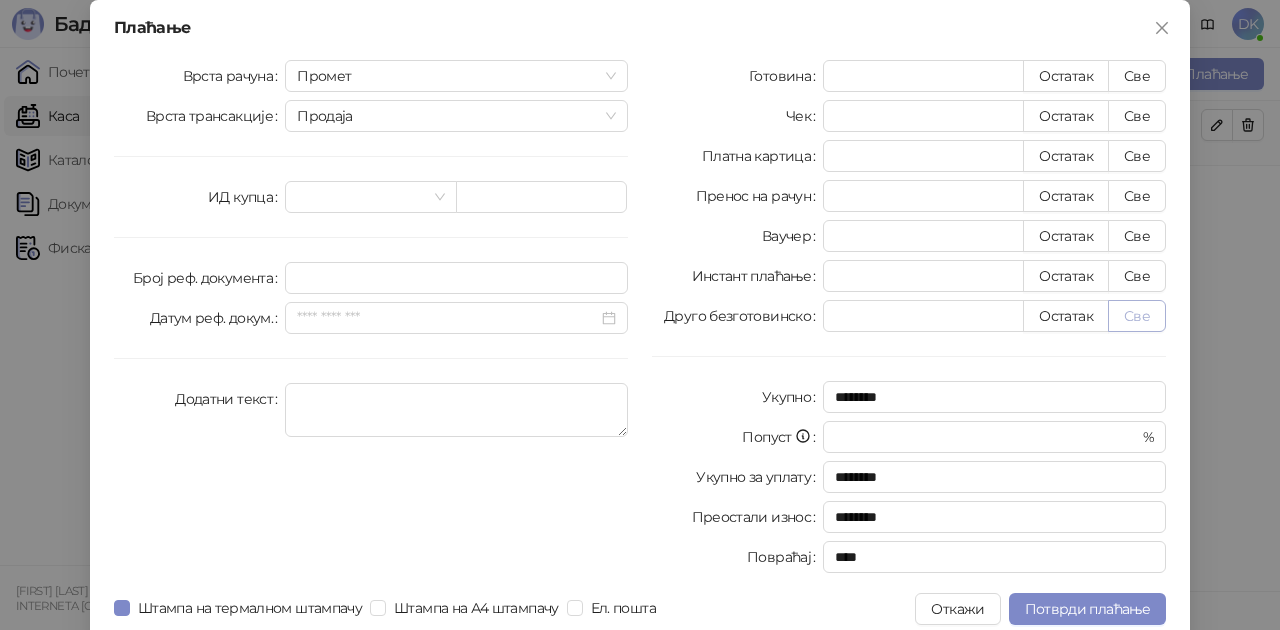click on "Све" at bounding box center (1137, 316) 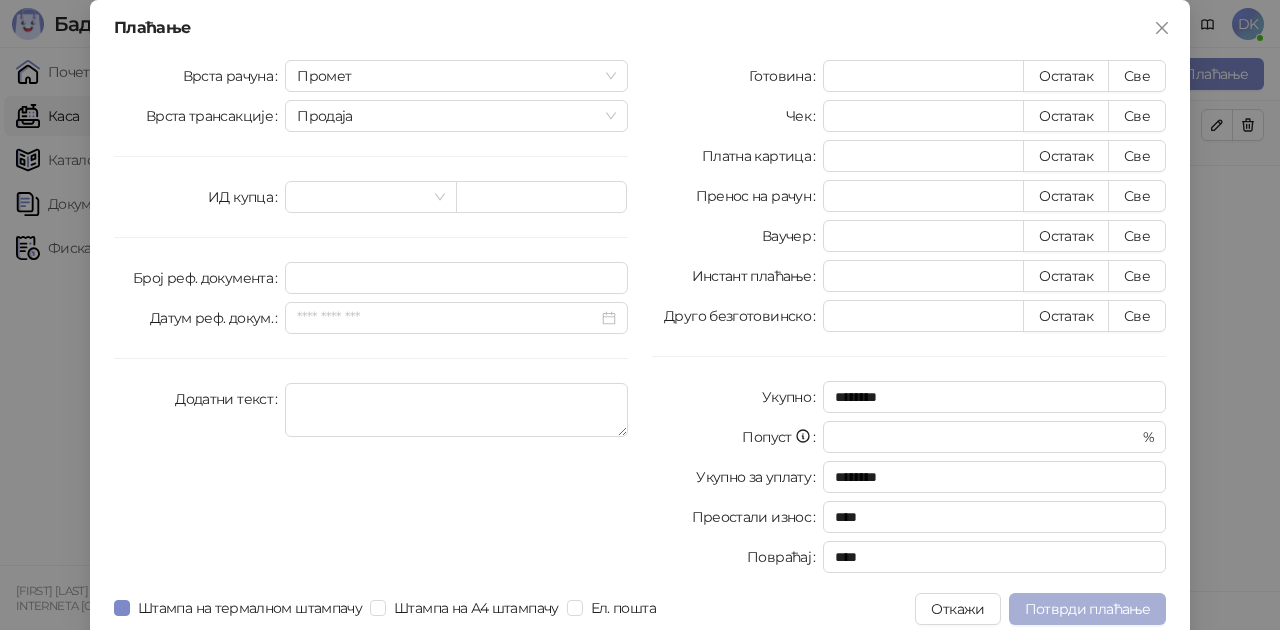 click on "Потврди плаћање" at bounding box center (1087, 609) 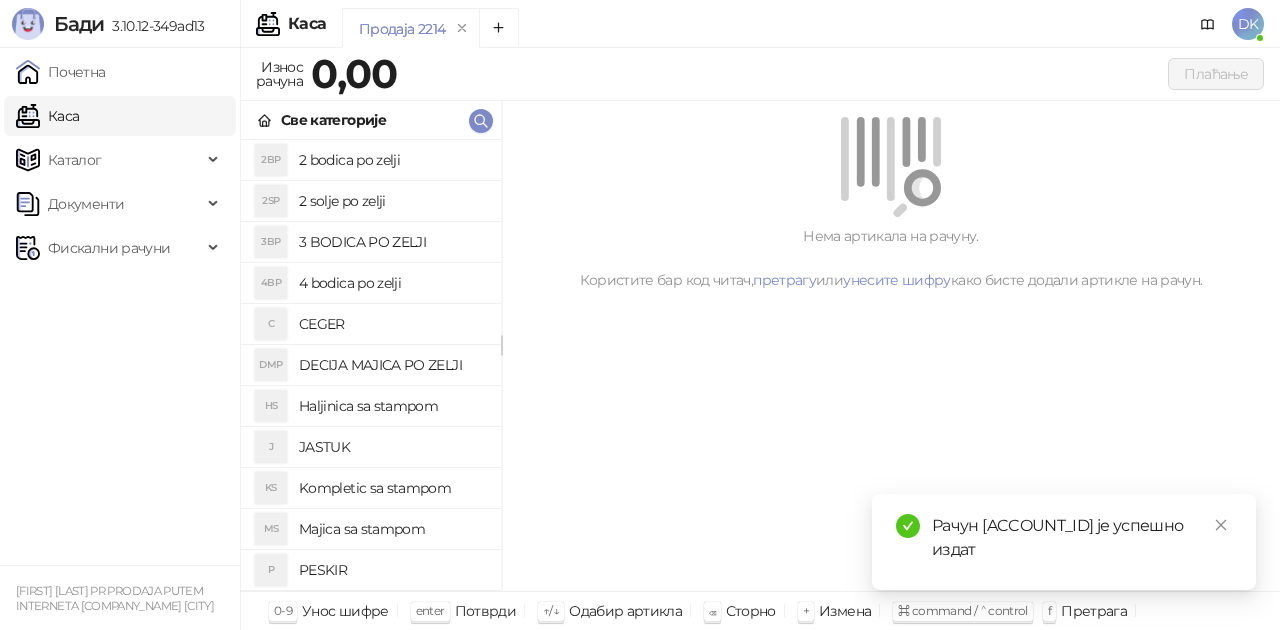 click on "4 bodica po zelji" at bounding box center (392, 283) 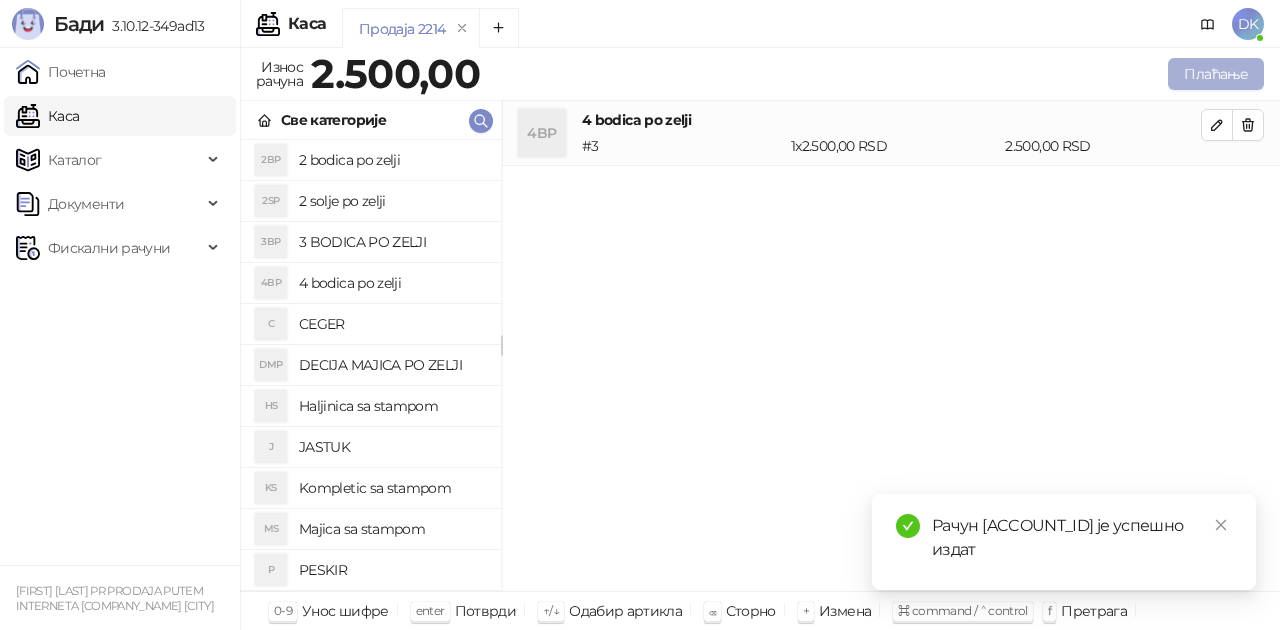 click on "Плаћање" at bounding box center [1216, 74] 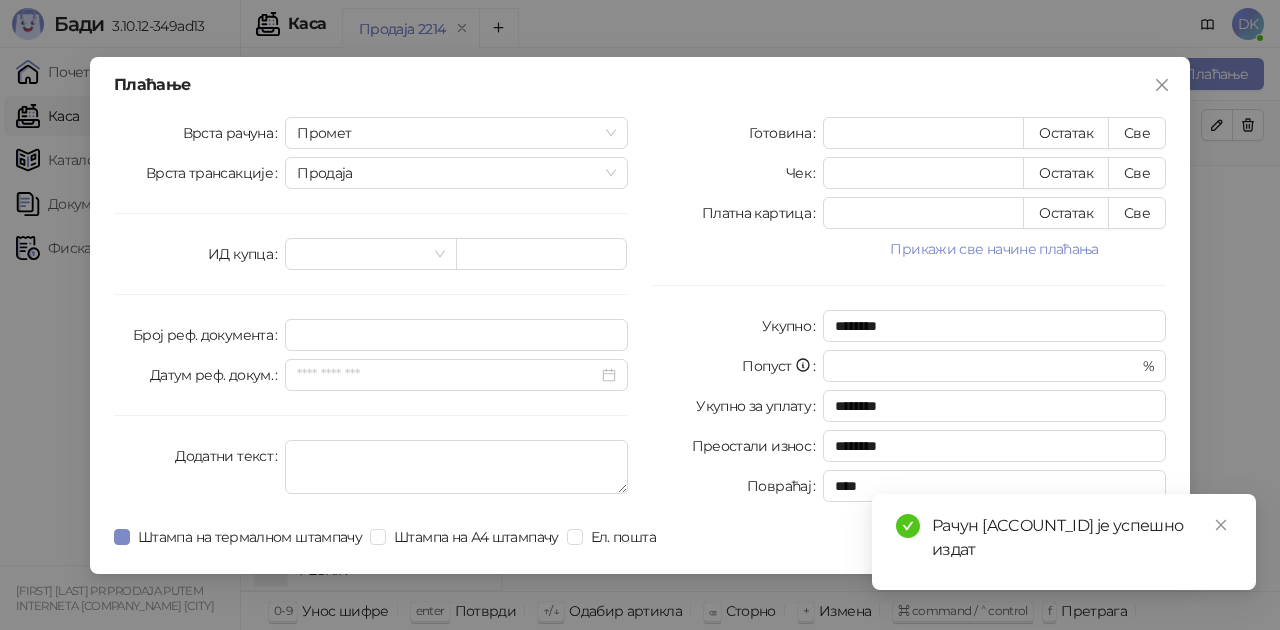 click on "Прикажи све начине плаћања" at bounding box center (994, 249) 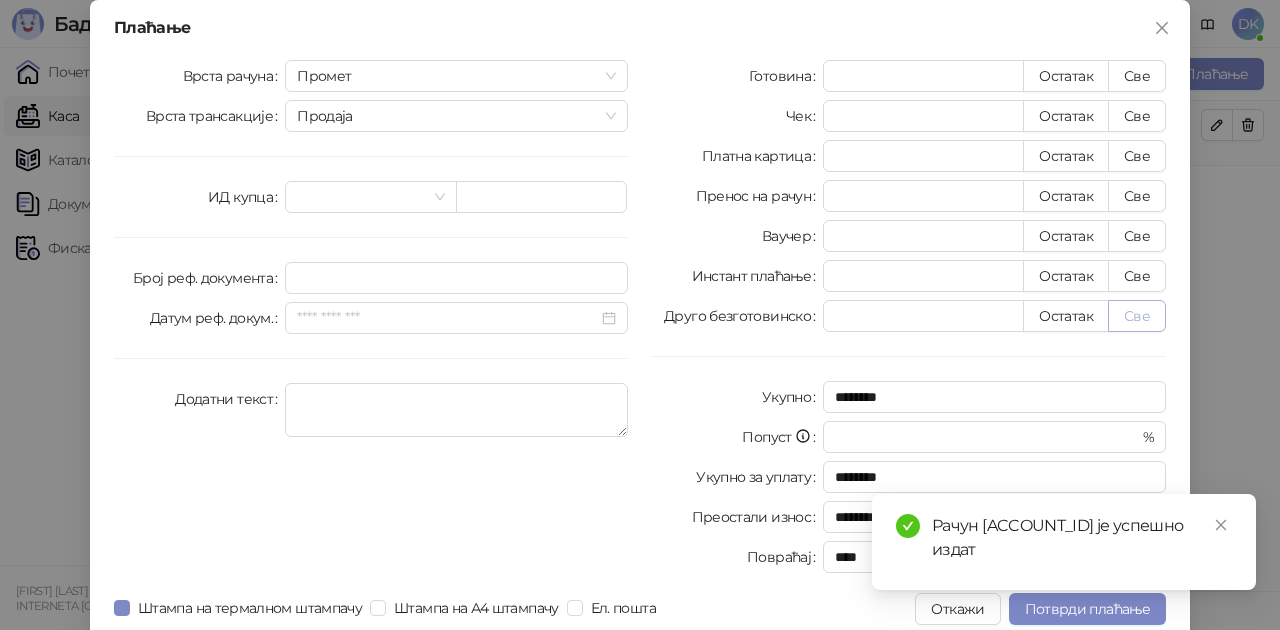 click on "Све" at bounding box center [1137, 316] 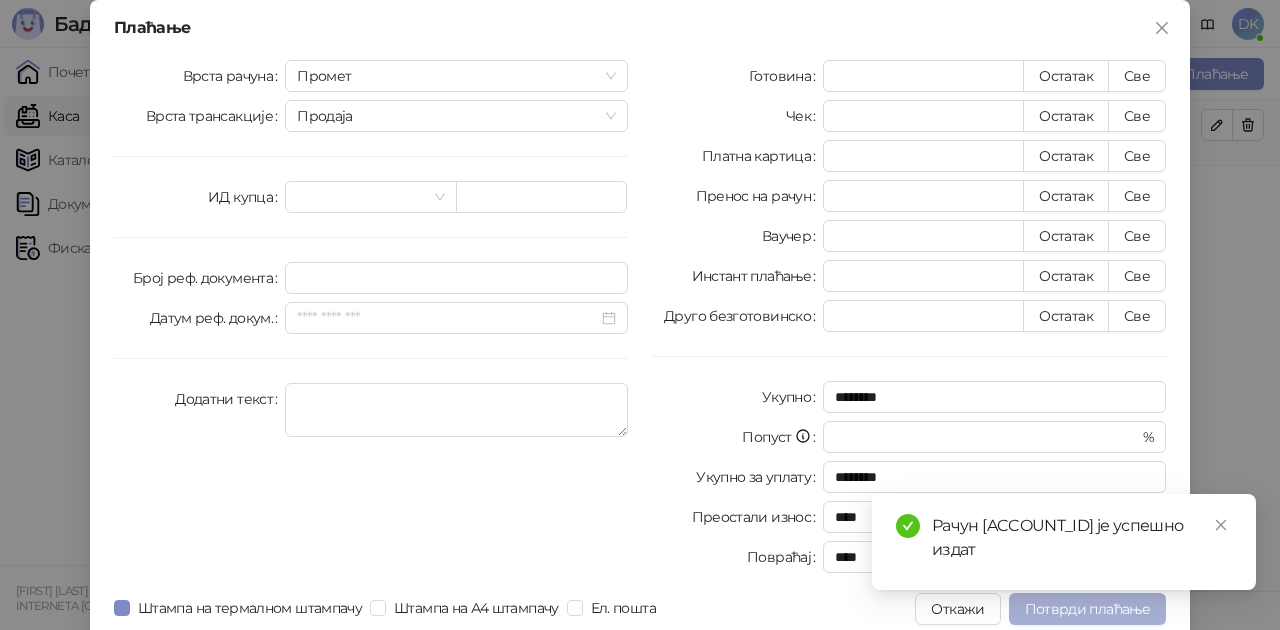 click on "Потврди плаћање" at bounding box center [1087, 609] 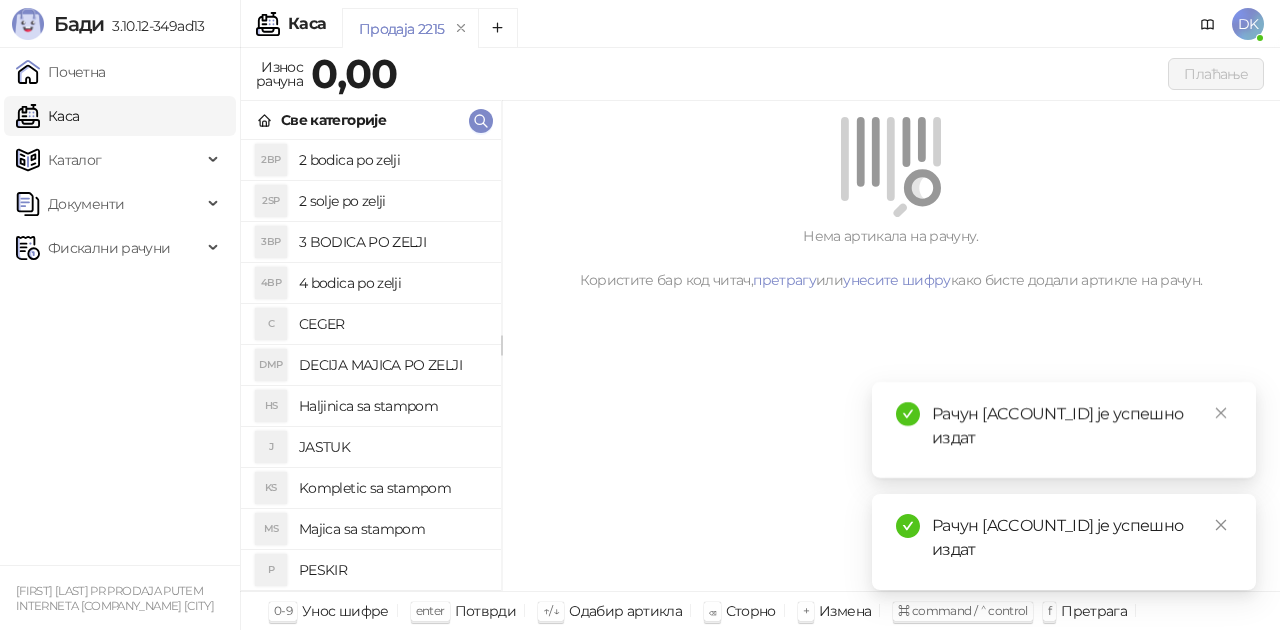 click on "4 bodica po zelji" at bounding box center (392, 283) 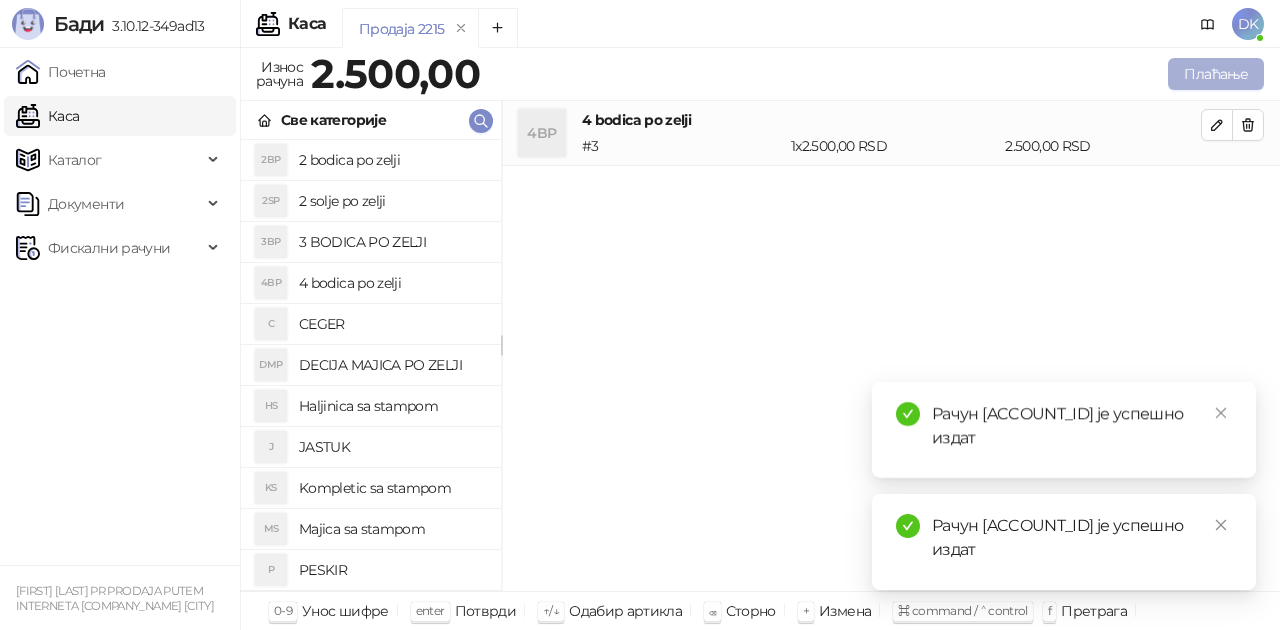 click on "Плаћање" at bounding box center (1216, 74) 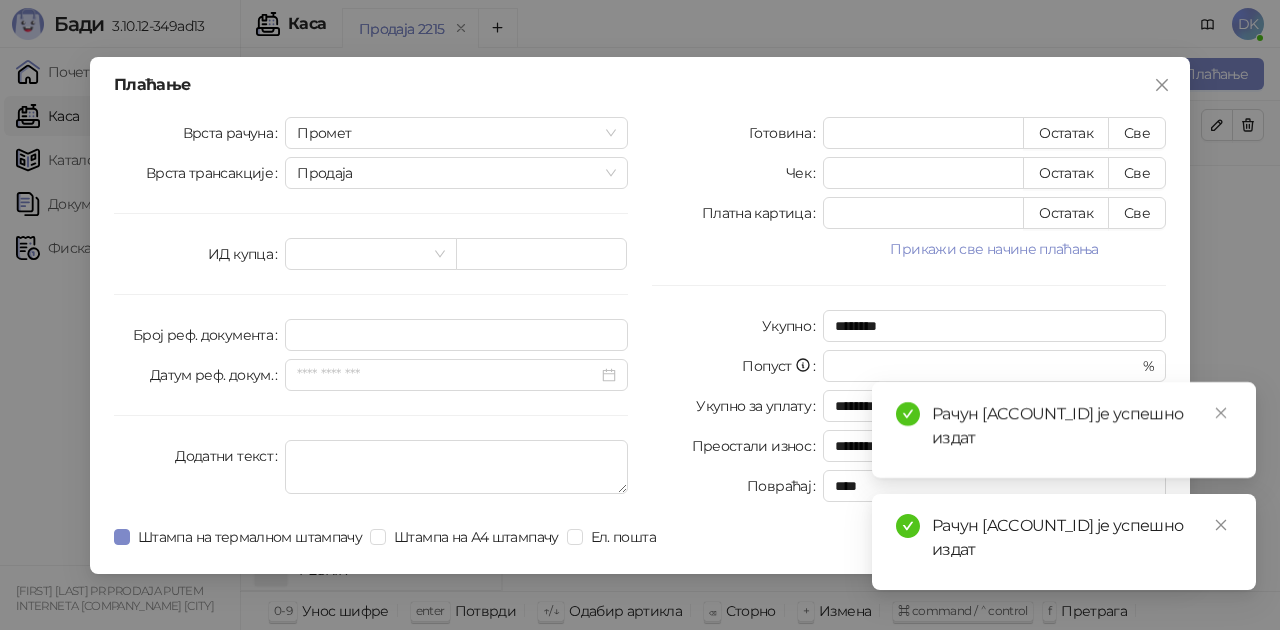 drag, startPoint x: 929, startPoint y: 254, endPoint x: 946, endPoint y: 254, distance: 17 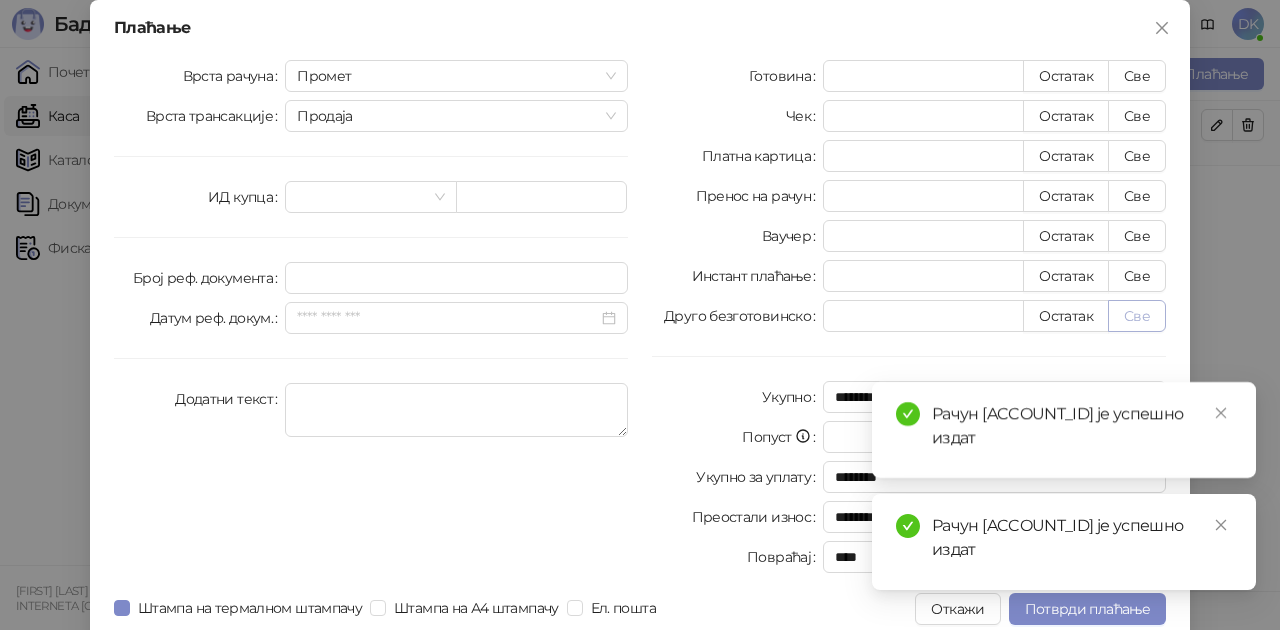 click on "Све" at bounding box center (1137, 316) 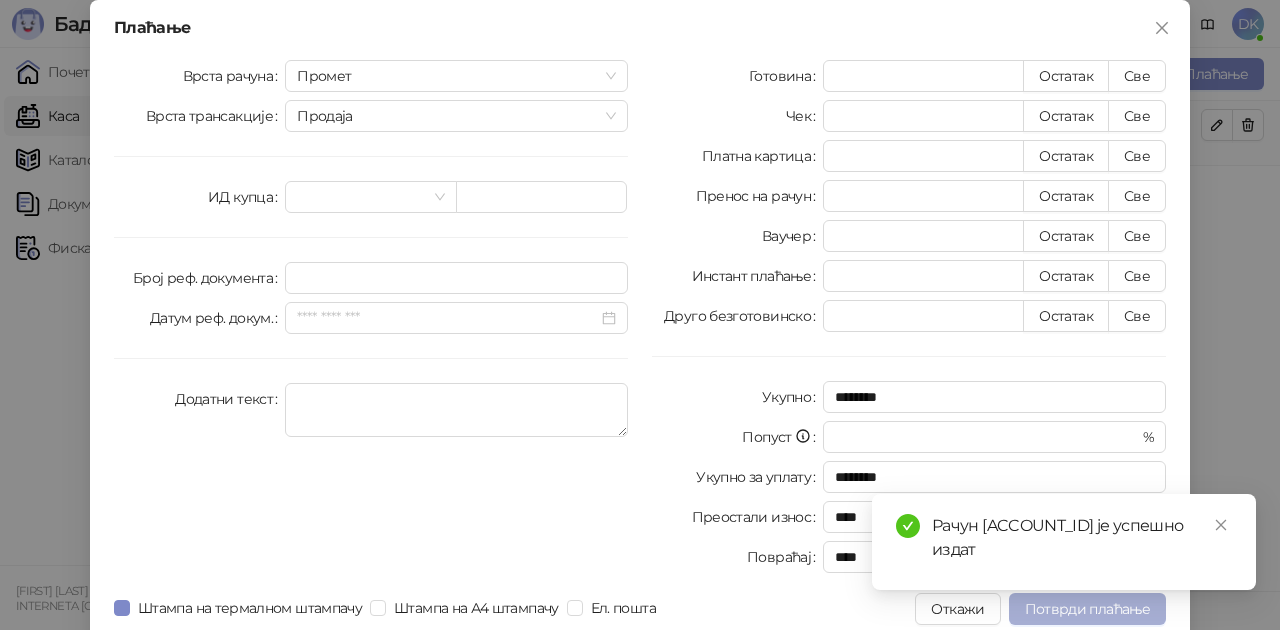 click on "Потврди плаћање" at bounding box center [1087, 609] 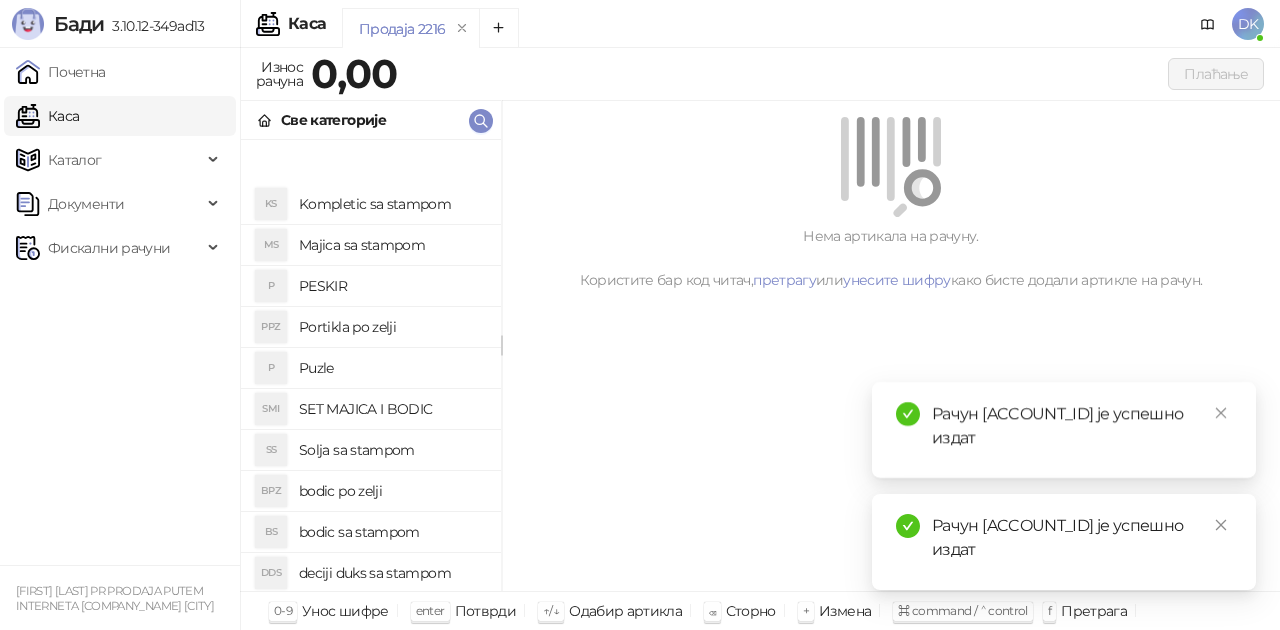 scroll, scrollTop: 400, scrollLeft: 0, axis: vertical 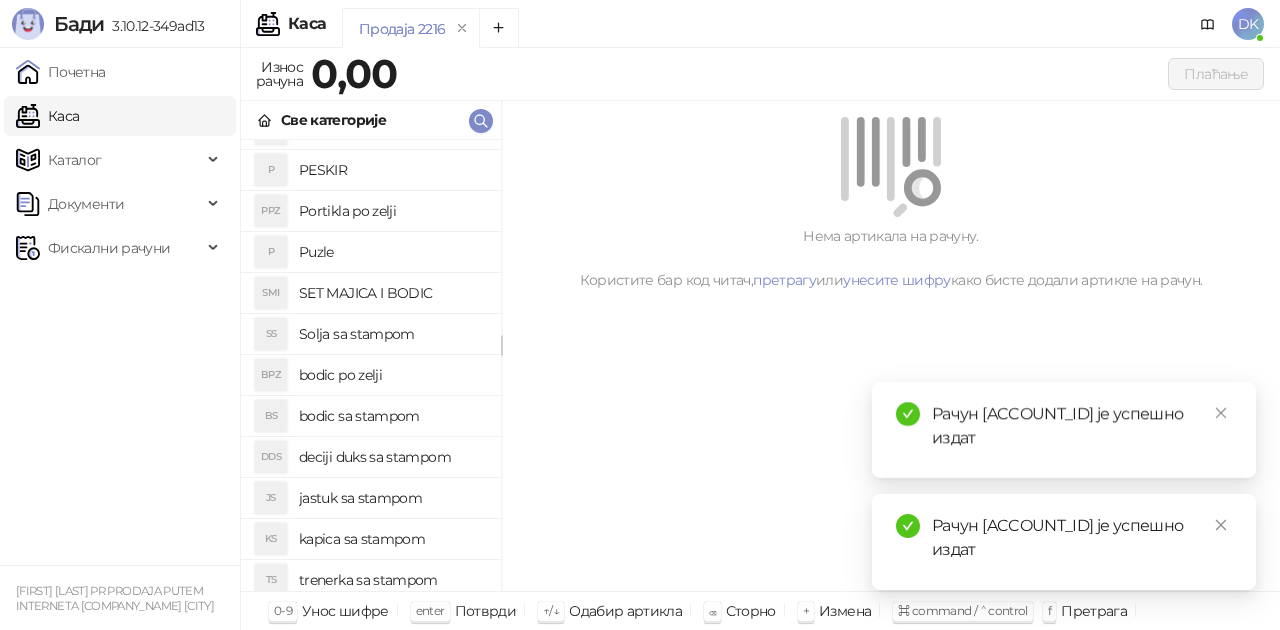click on "bodic po zelji" at bounding box center (392, 375) 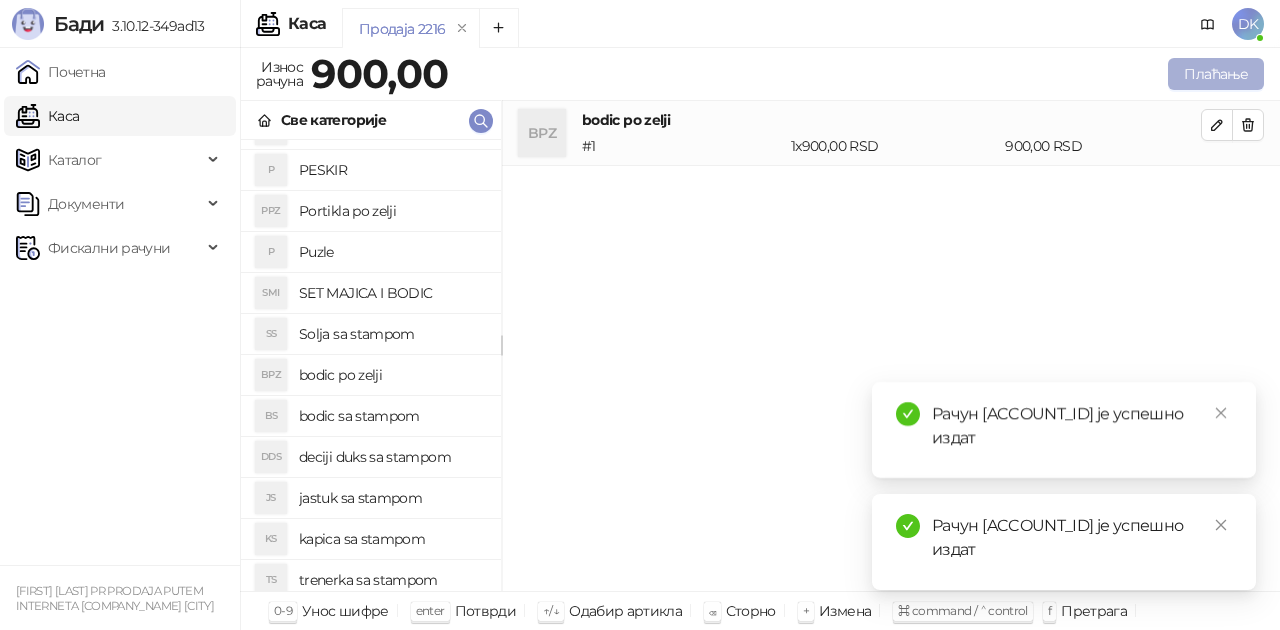 click on "Плаћање" at bounding box center (1216, 74) 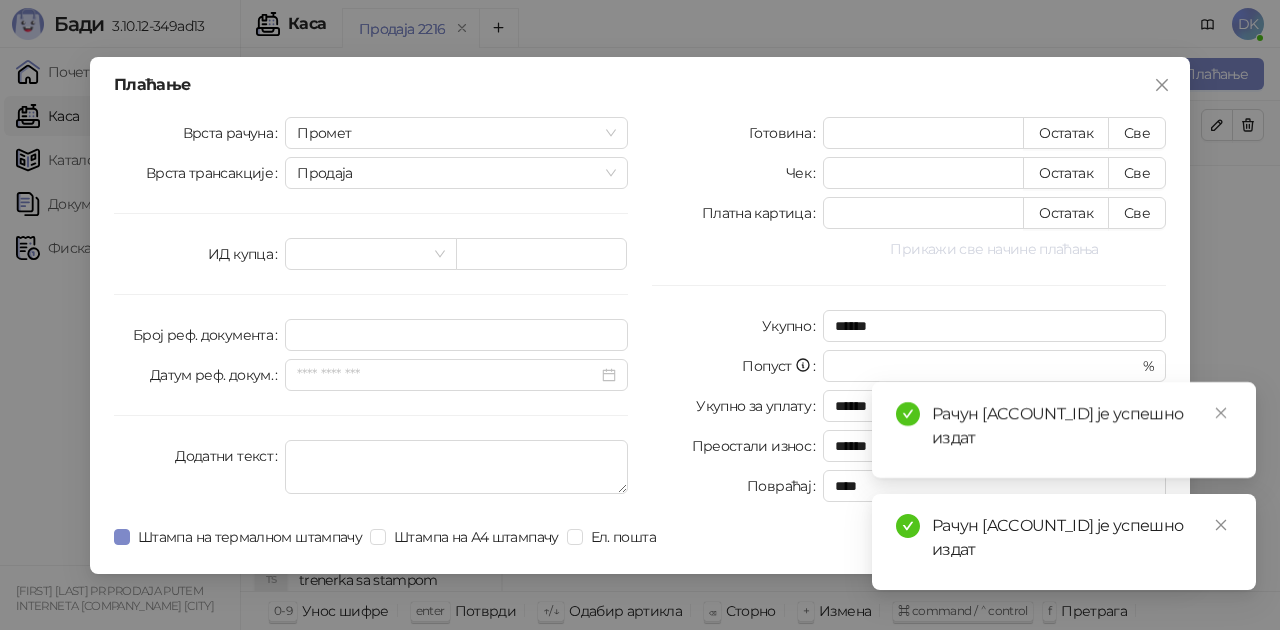 click on "Прикажи све начине плаћања" at bounding box center [994, 249] 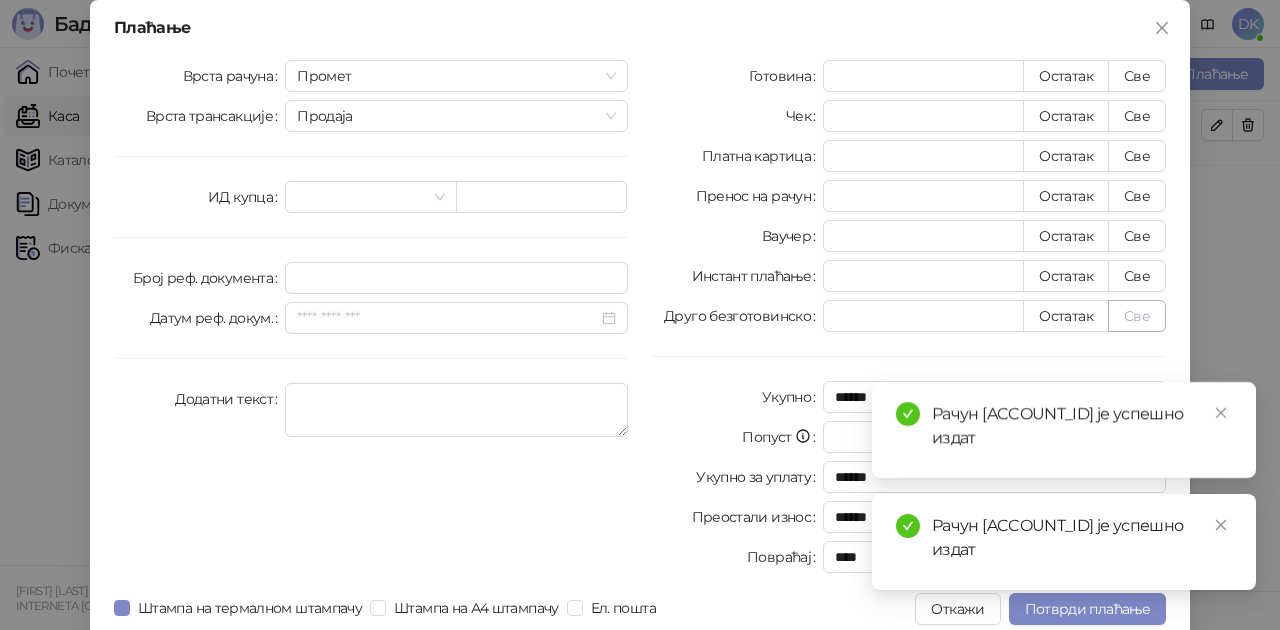 click on "Све" at bounding box center (1137, 316) 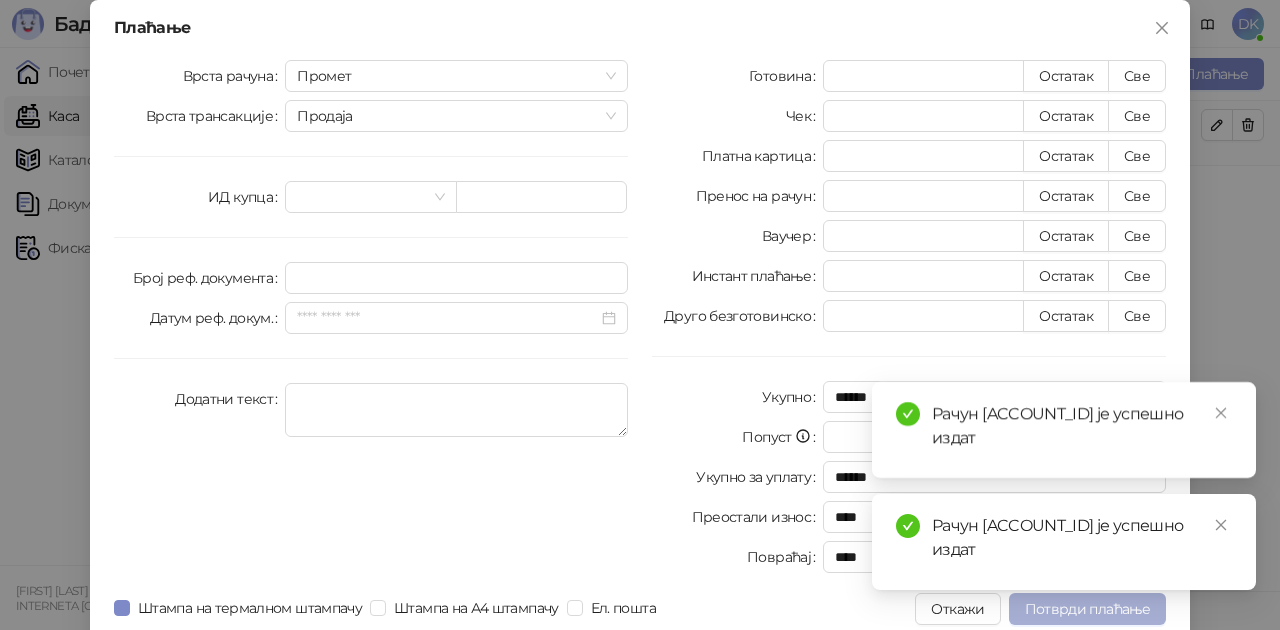 click on "Потврди плаћање" at bounding box center (1087, 609) 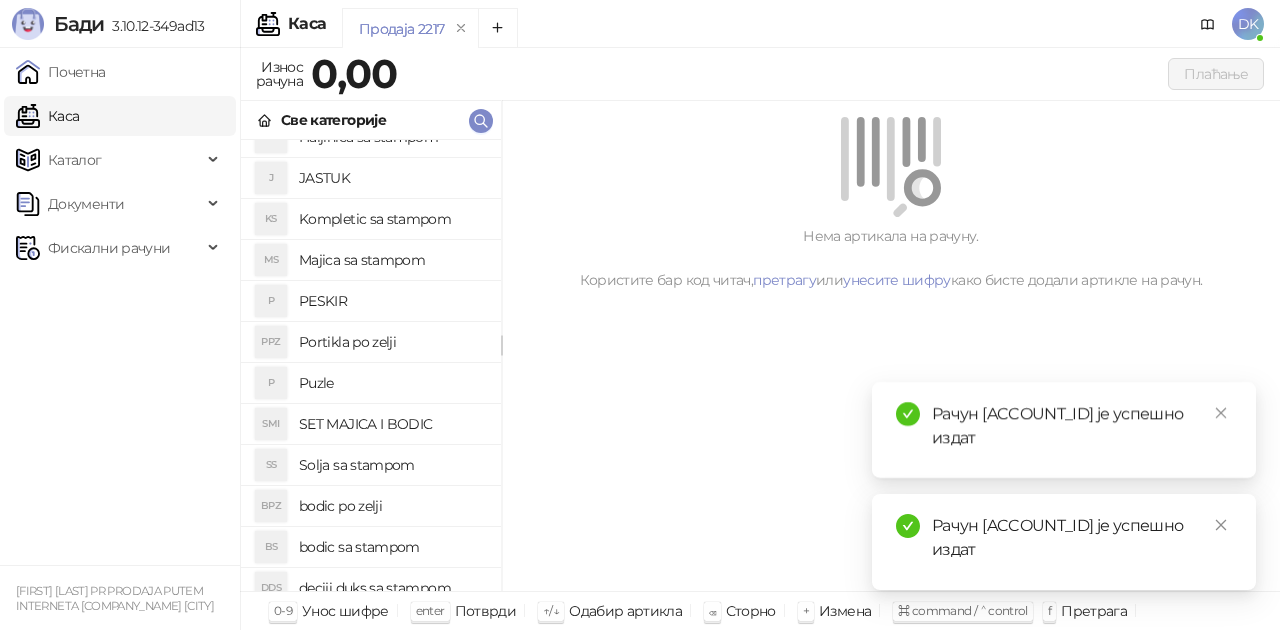 scroll, scrollTop: 300, scrollLeft: 0, axis: vertical 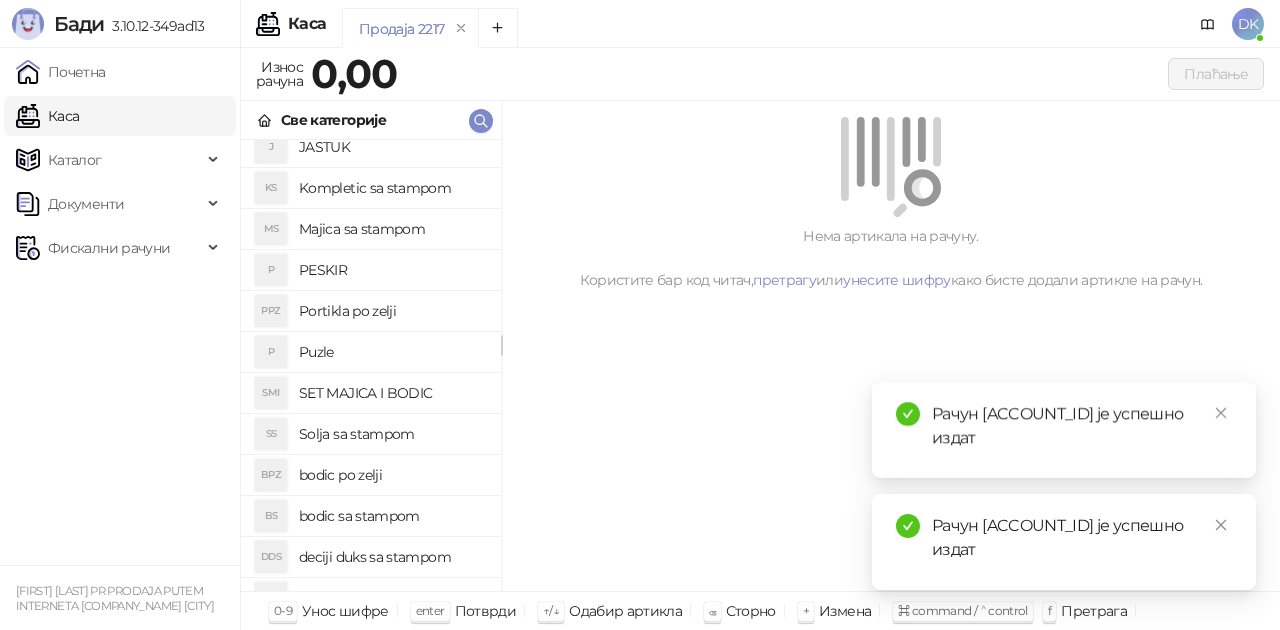 click on "Portikla po zelji" at bounding box center [392, 311] 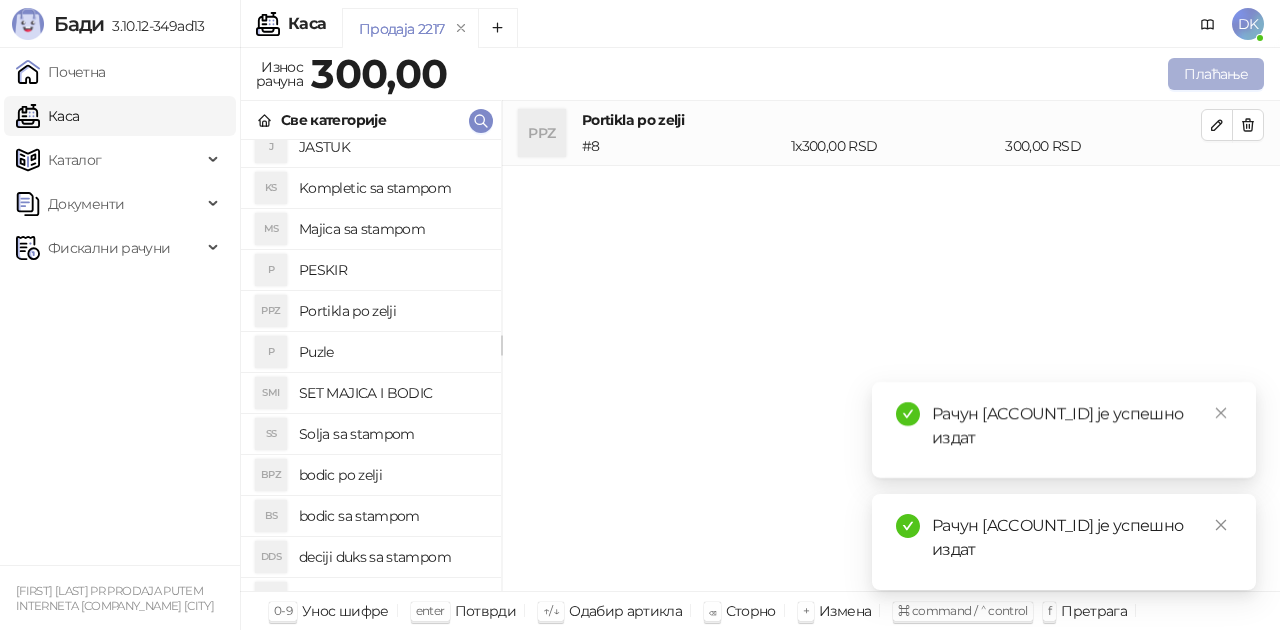 click on "Плаћање" at bounding box center [1216, 74] 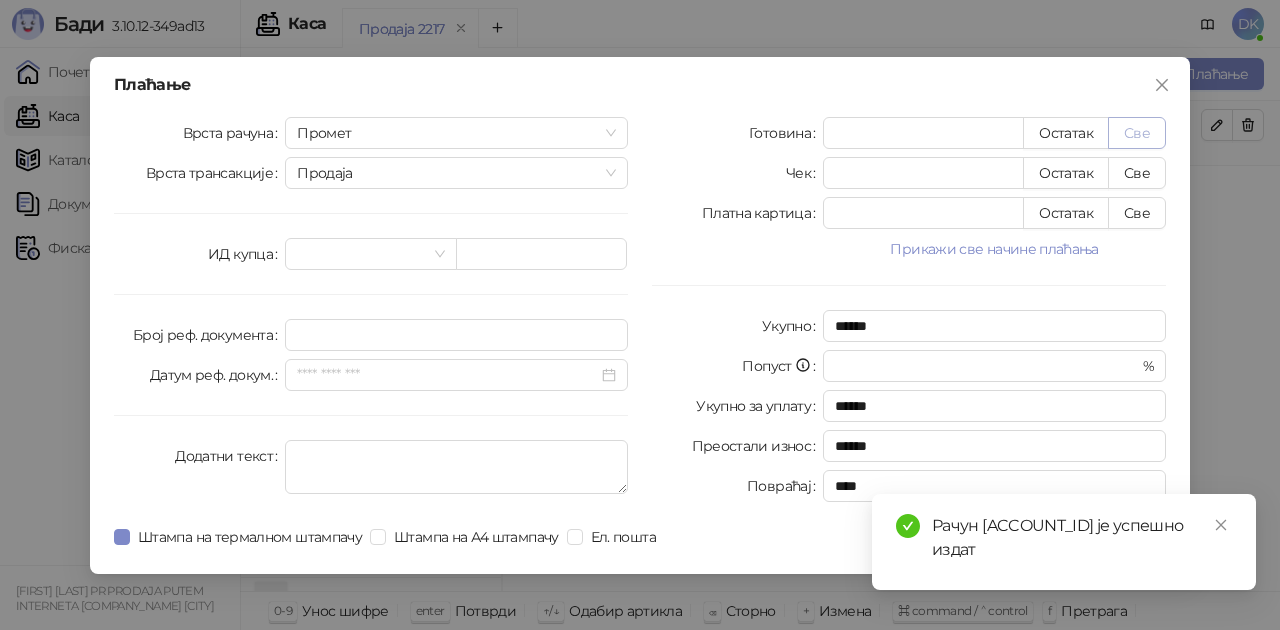 click on "Све" at bounding box center (1137, 133) 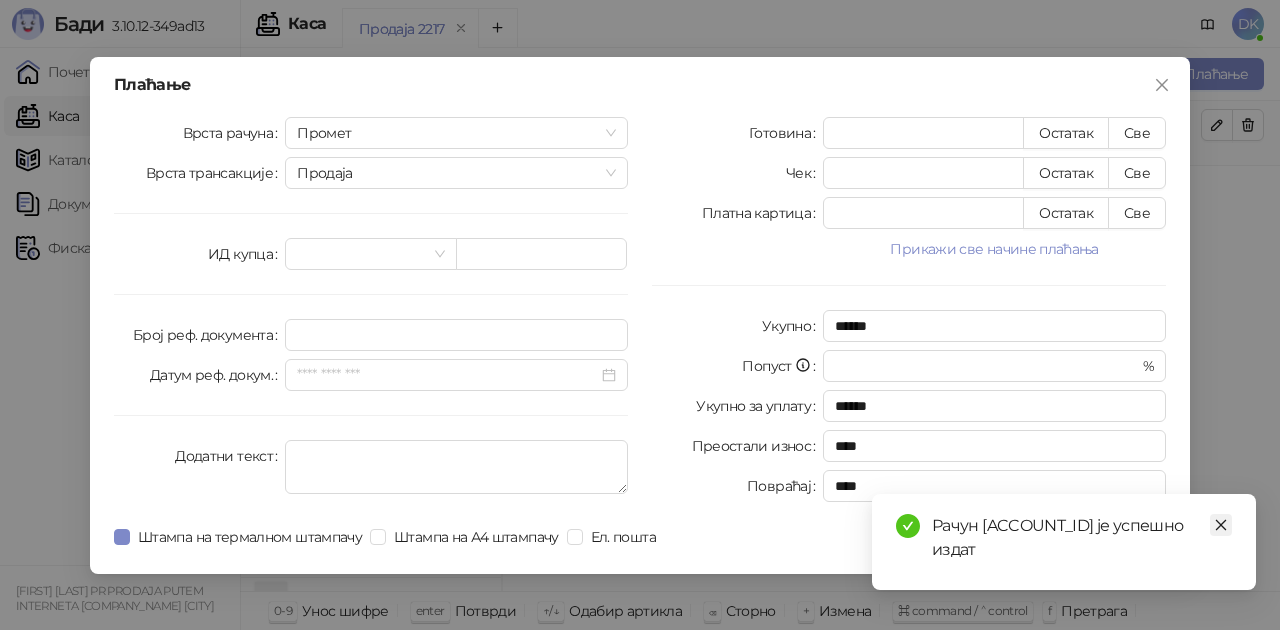 click 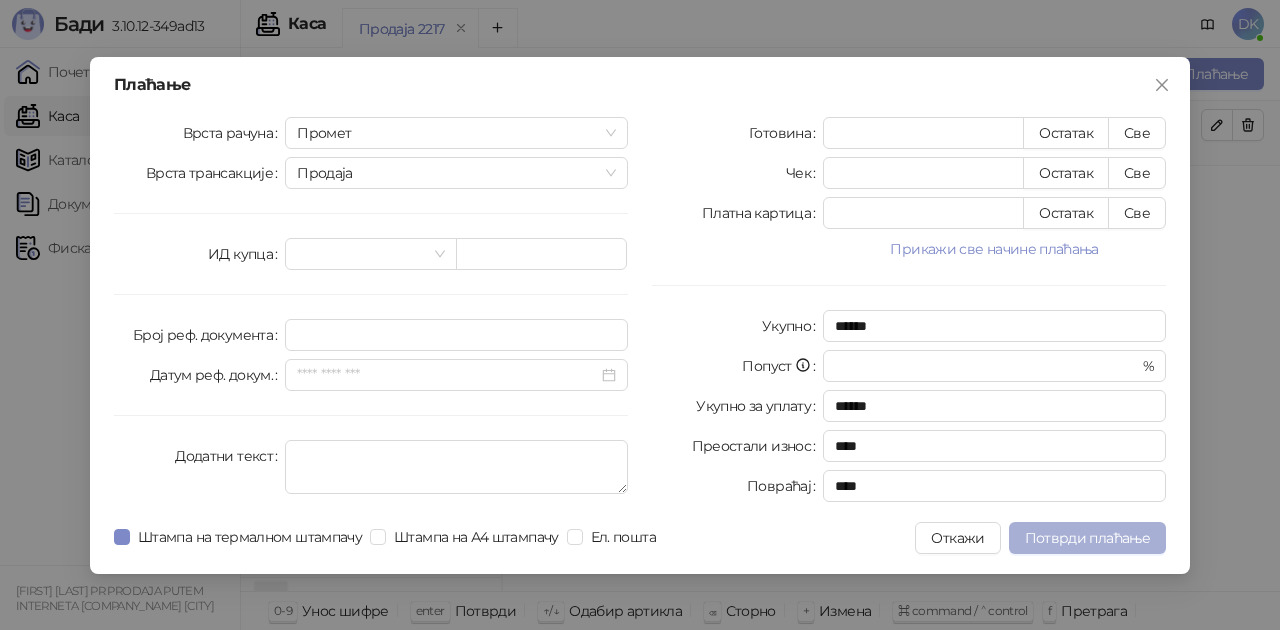 click on "Потврди плаћање" at bounding box center (1087, 538) 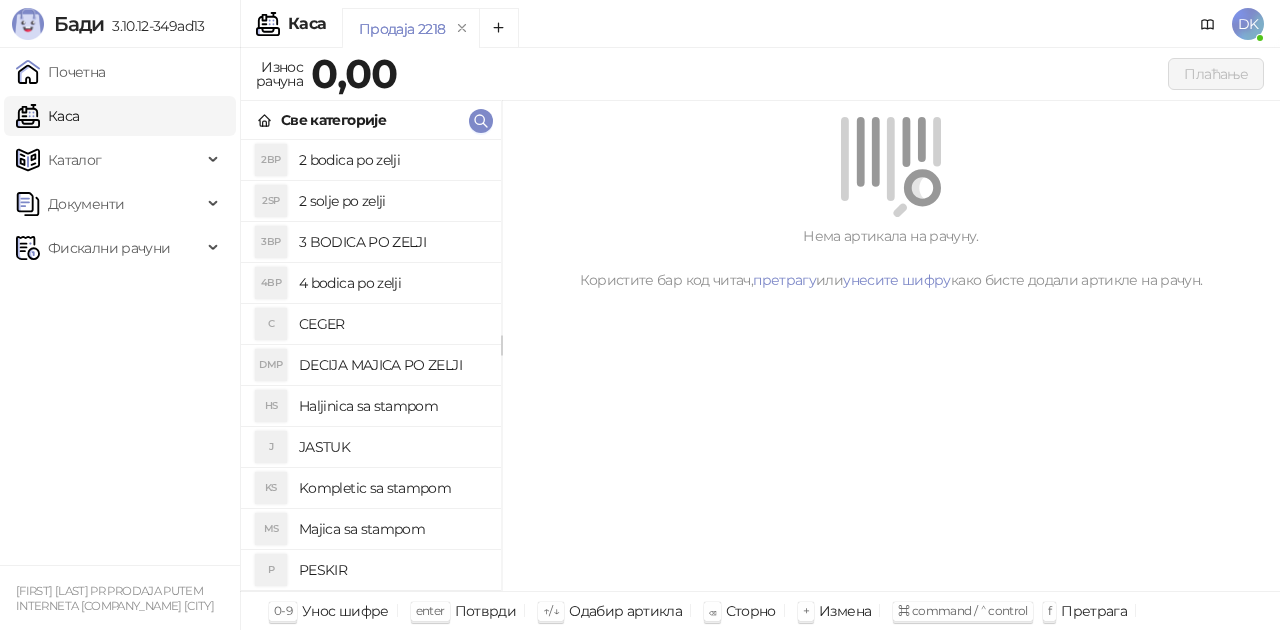 click on "2 bodica po zelji" at bounding box center [392, 160] 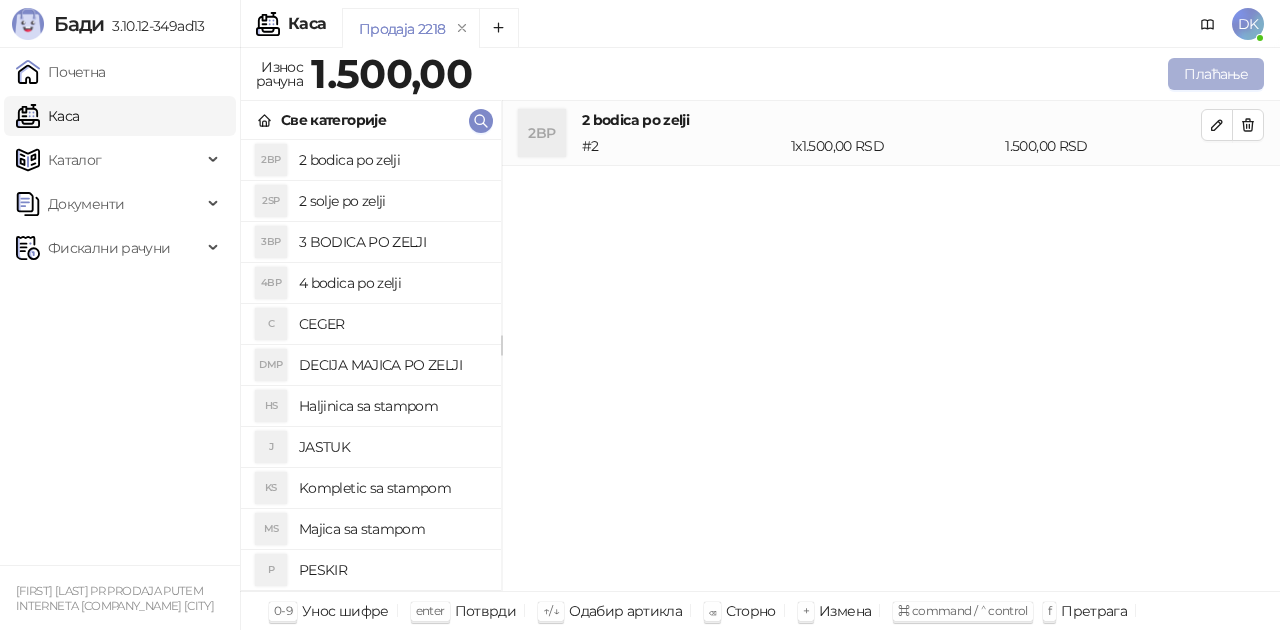 click on "Плаћање" at bounding box center (1216, 74) 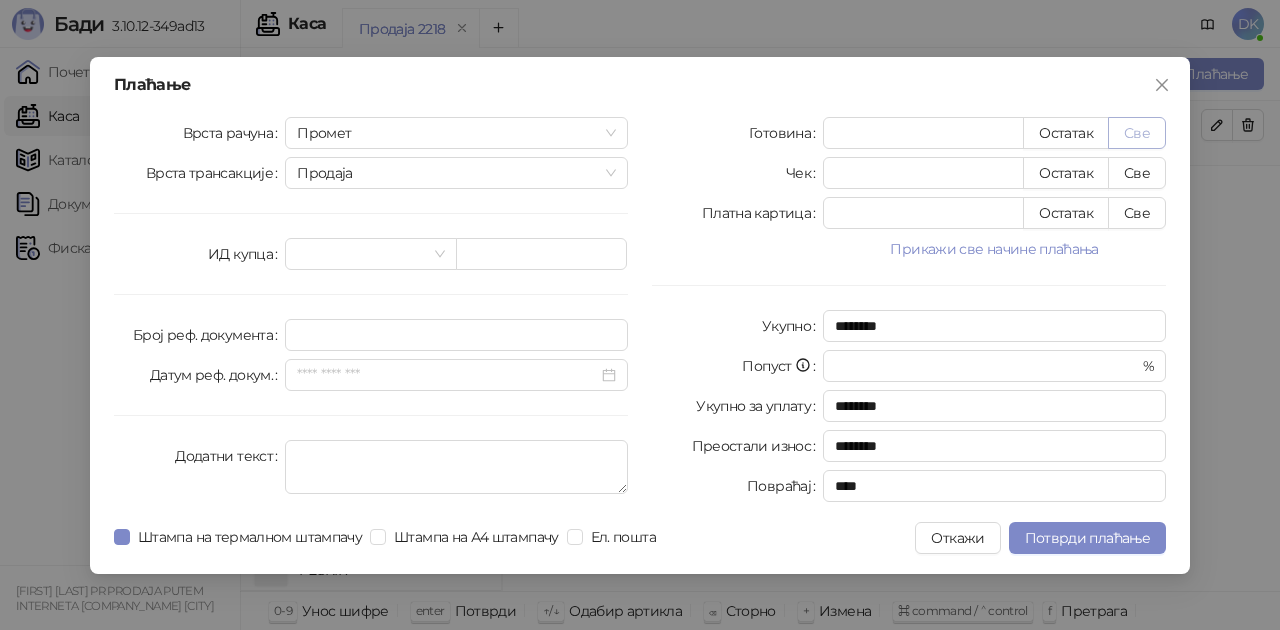 click on "Све" at bounding box center (1137, 133) 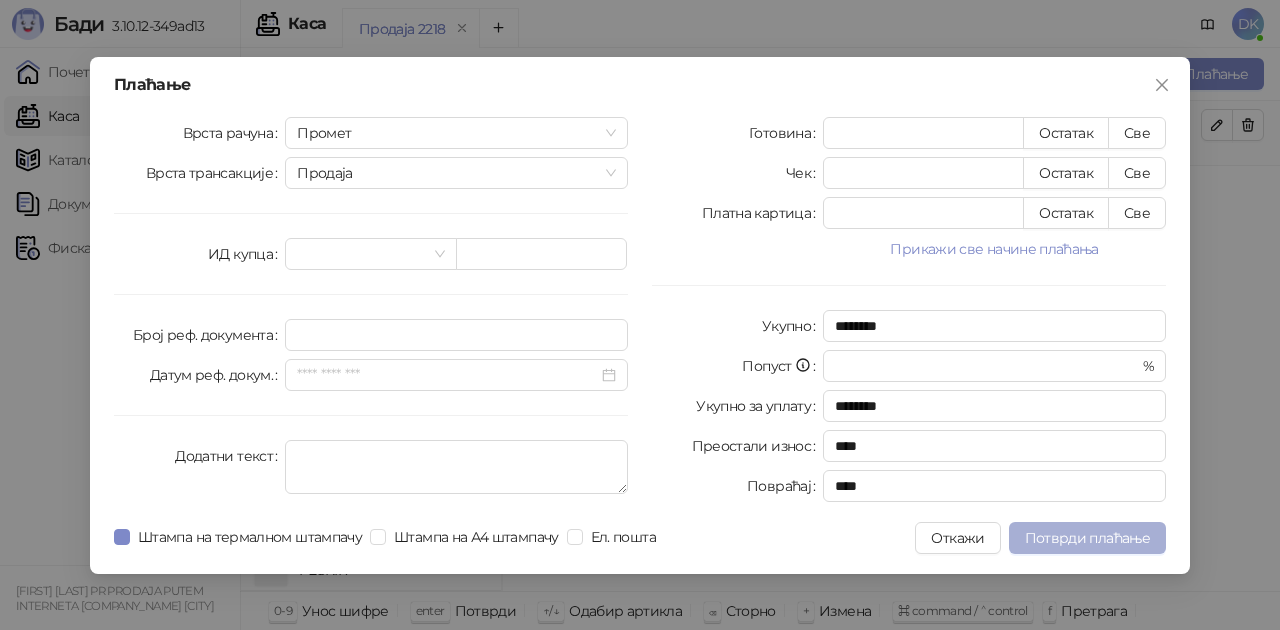 click on "Потврди плаћање" at bounding box center (1087, 538) 